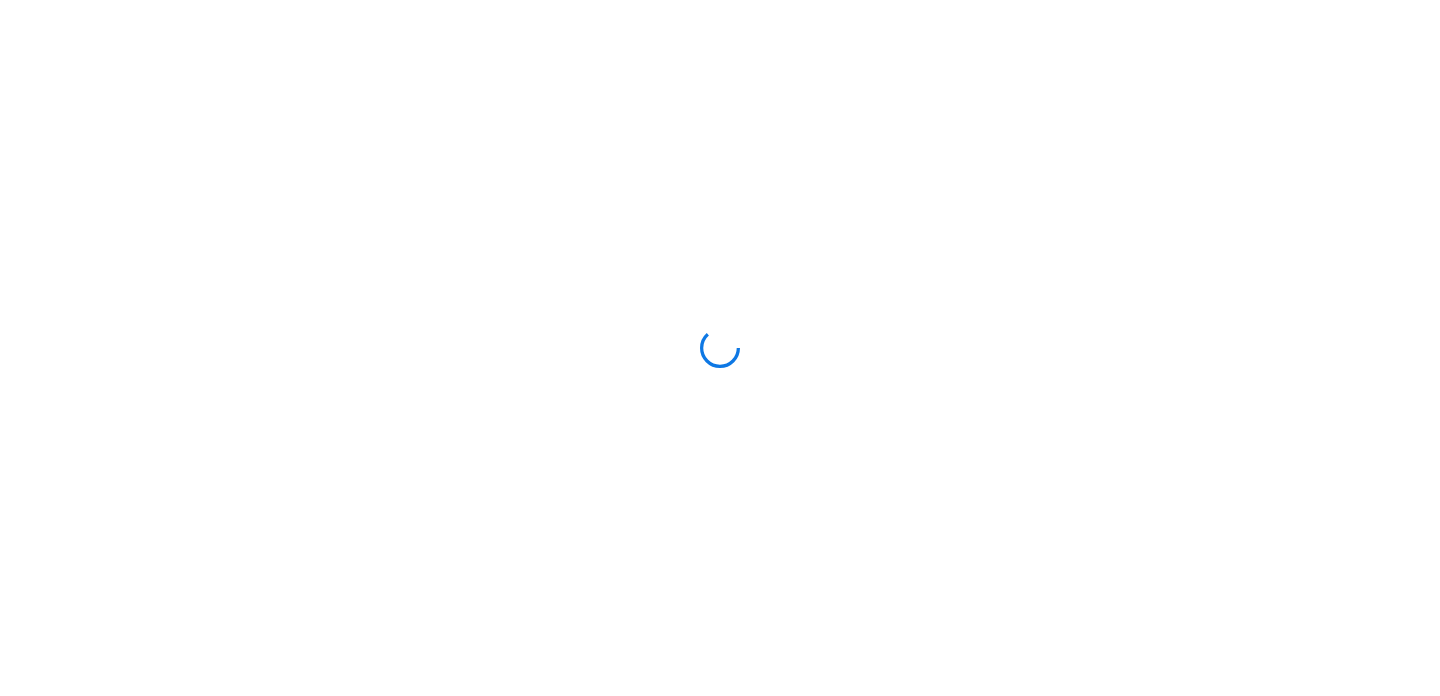 scroll, scrollTop: 0, scrollLeft: 0, axis: both 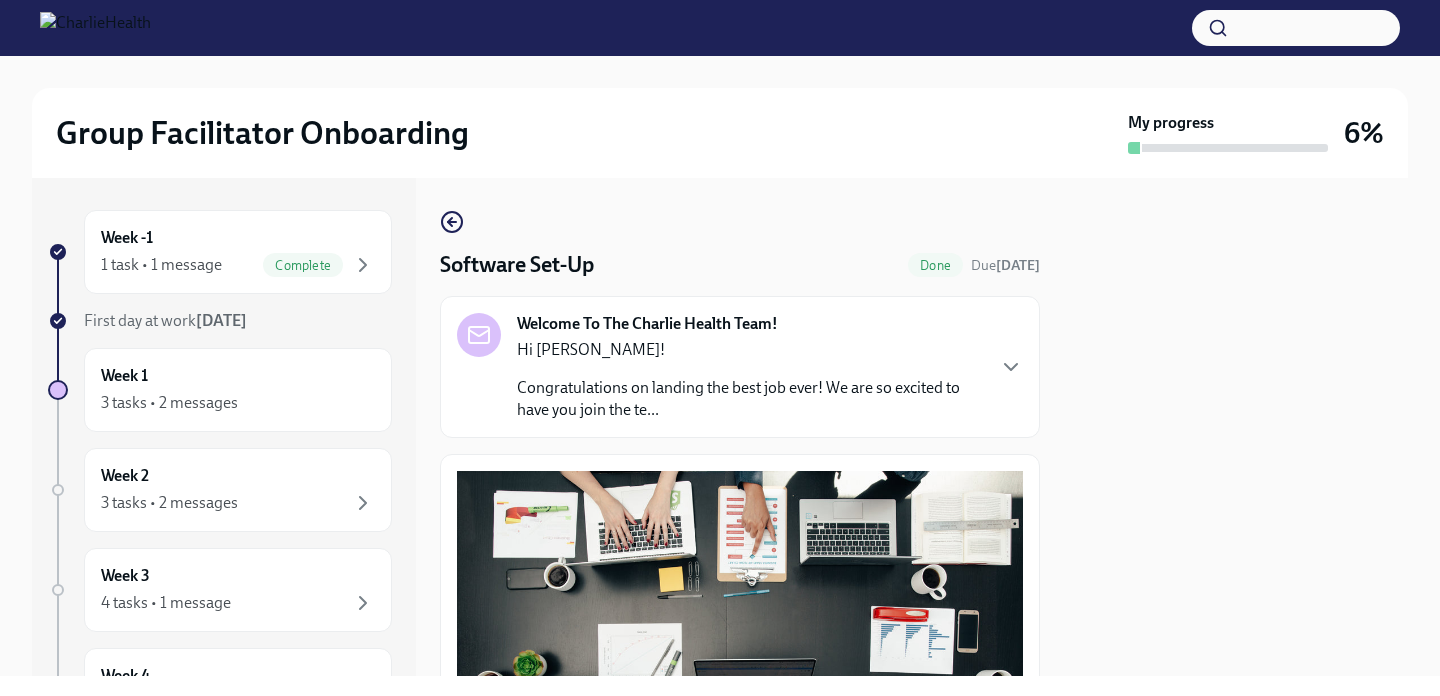 click on "Congratulations on landing the best job ever! We are so excited to have you join the te..." at bounding box center [750, 399] 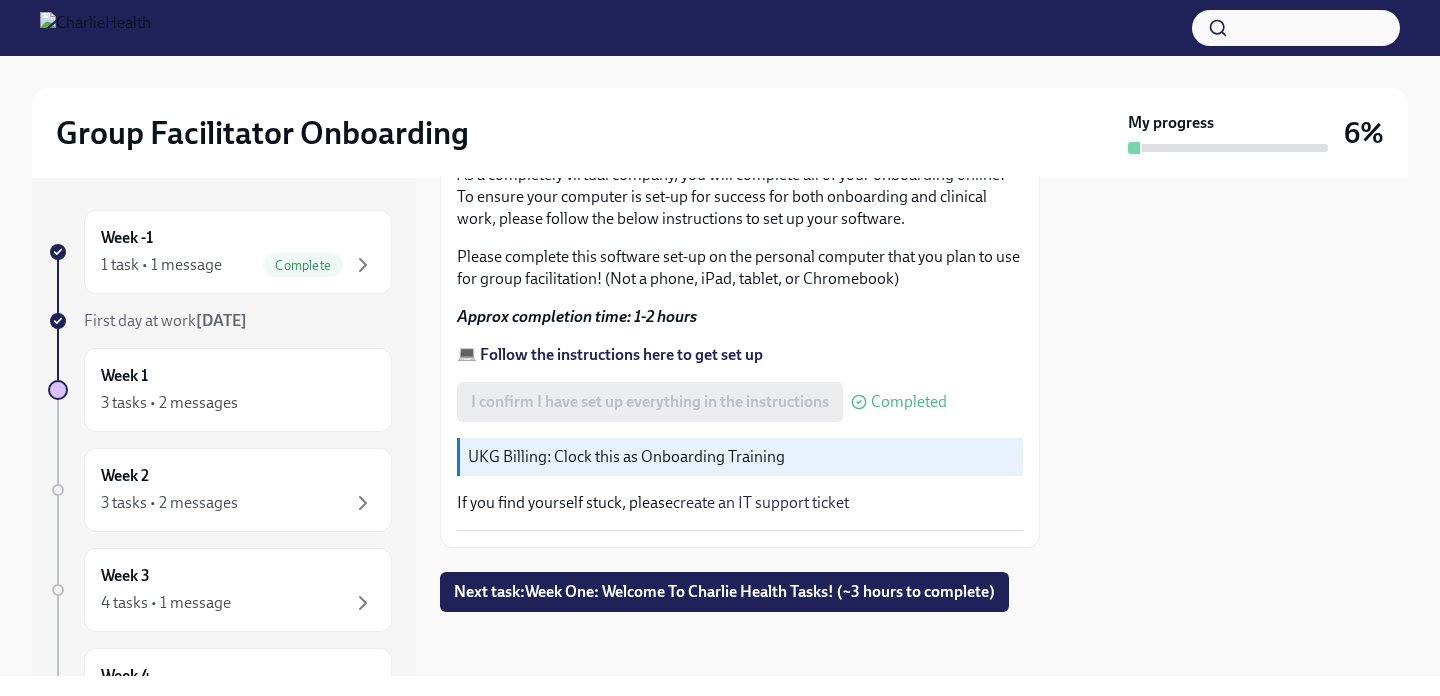 scroll, scrollTop: 1821, scrollLeft: 0, axis: vertical 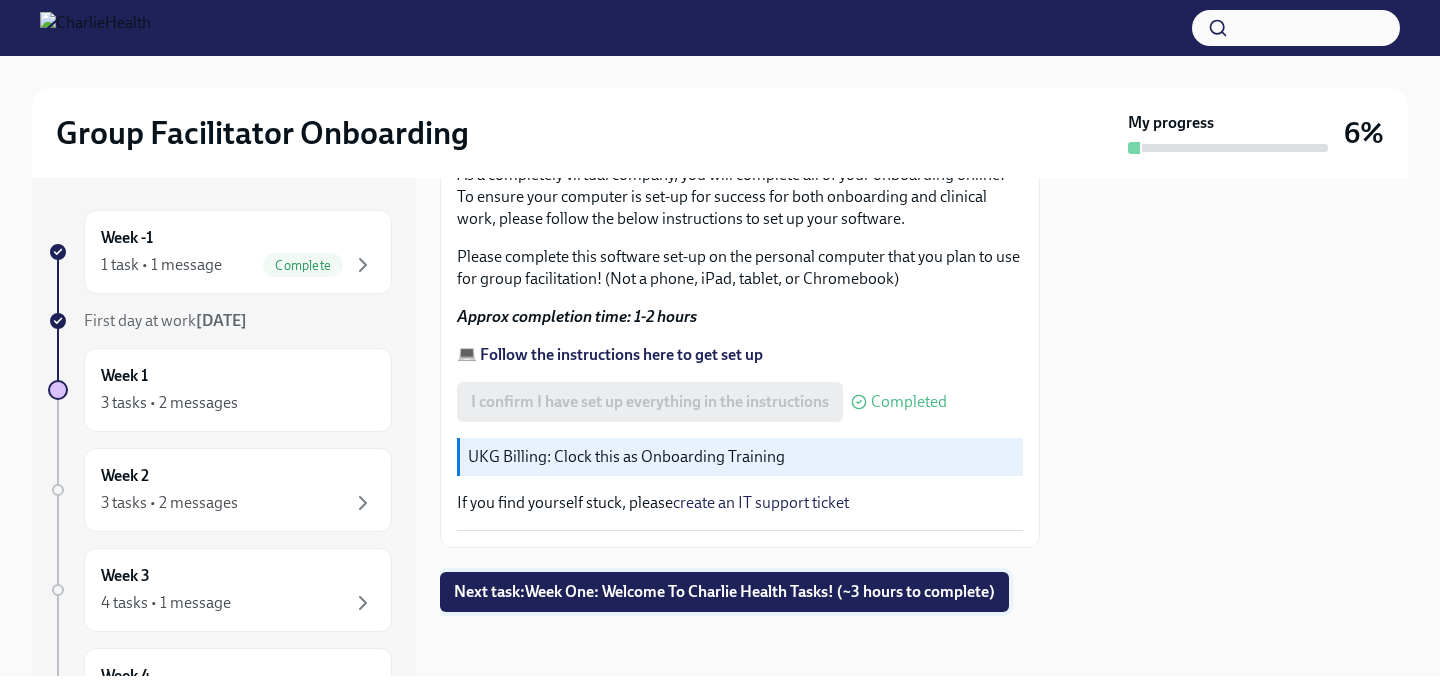 click on "Next task :  Week One: Welcome To Charlie Health Tasks! (~3 hours to complete)" at bounding box center [724, 592] 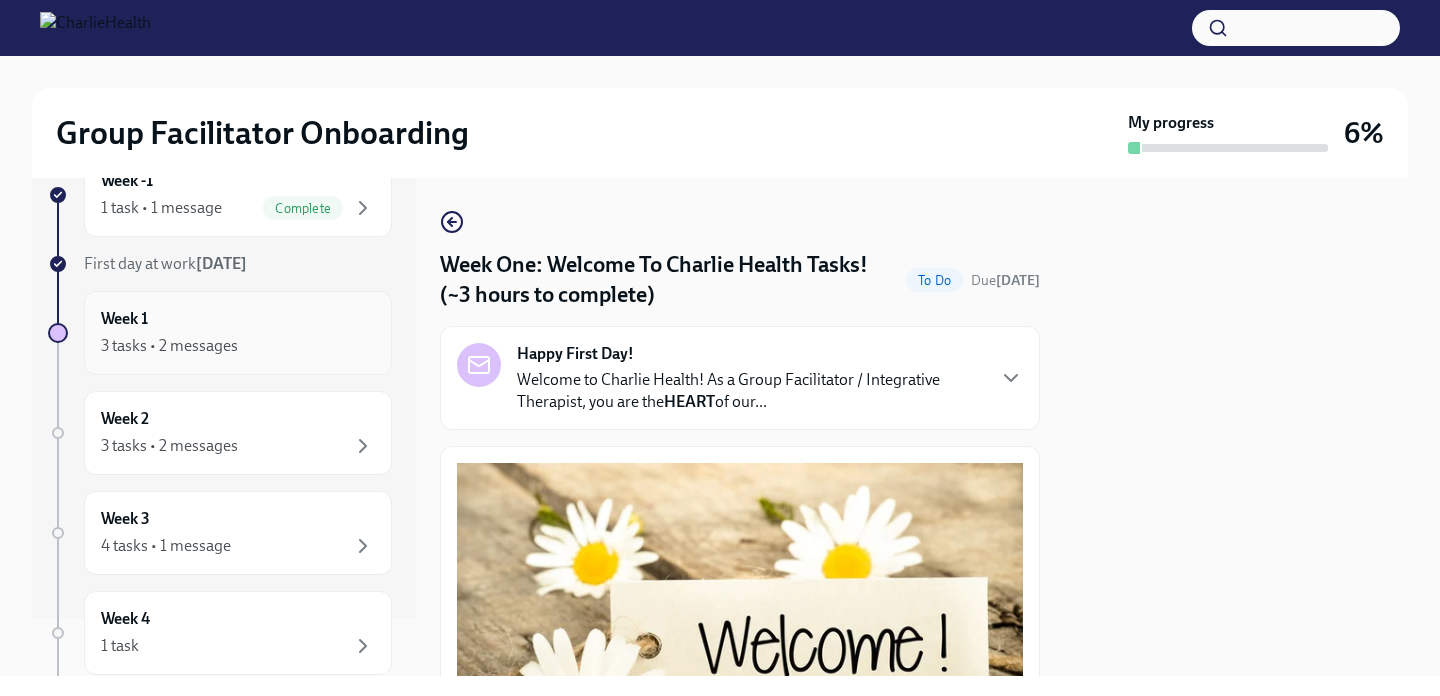 scroll, scrollTop: 0, scrollLeft: 0, axis: both 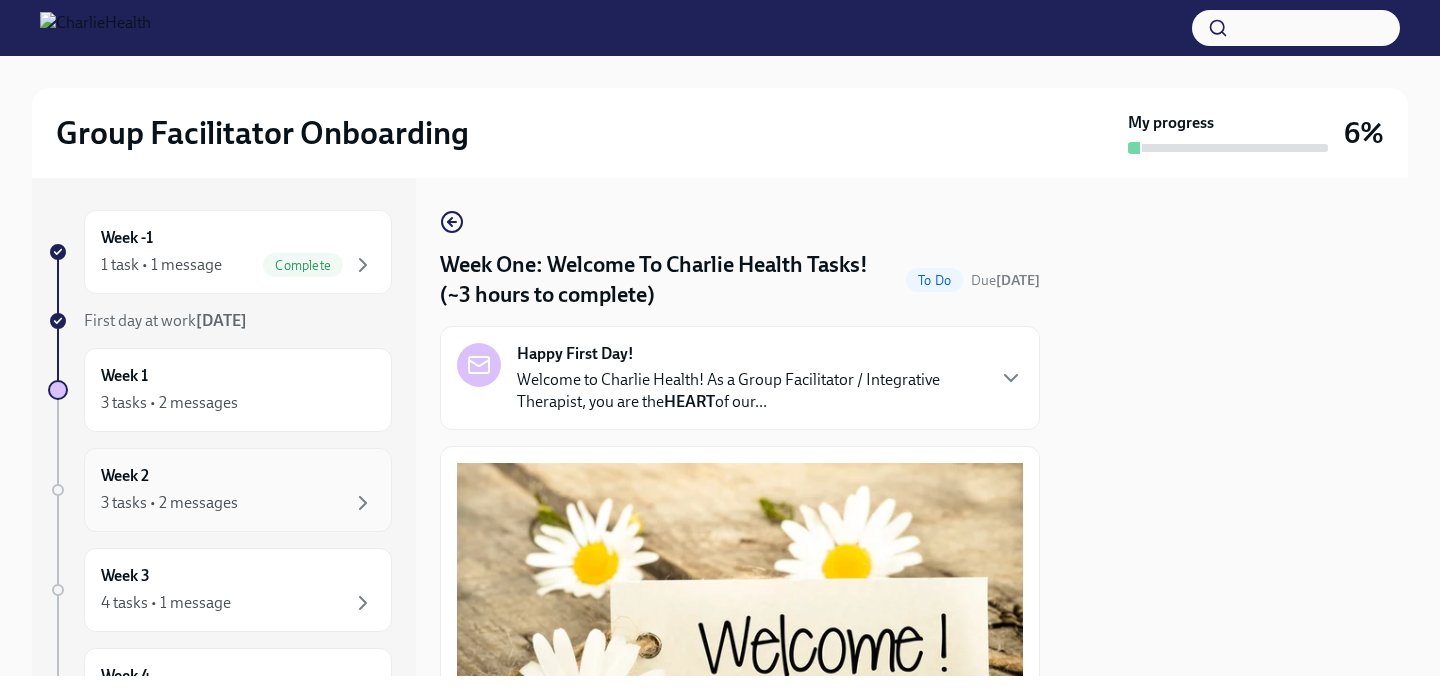 click on "3 tasks • 2 messages" at bounding box center (169, 503) 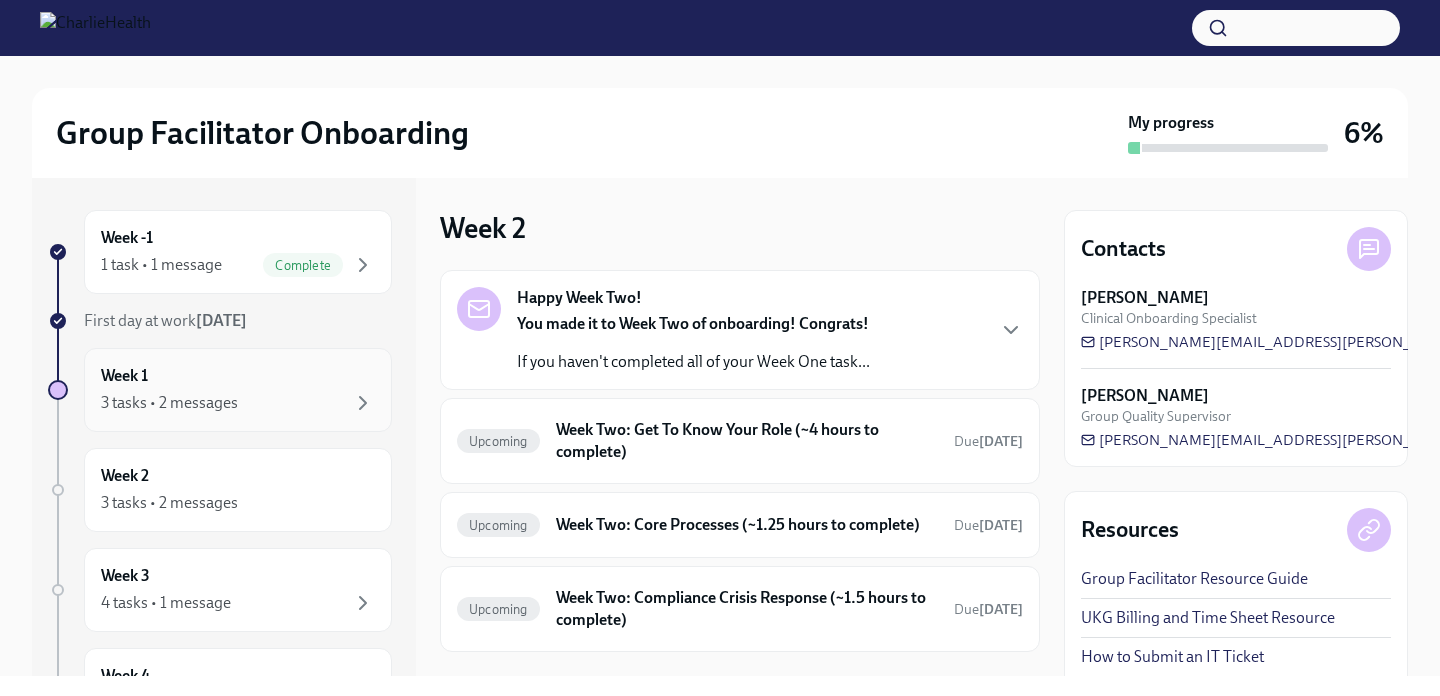 click on "Week 1 3 tasks • 2 messages" at bounding box center (238, 390) 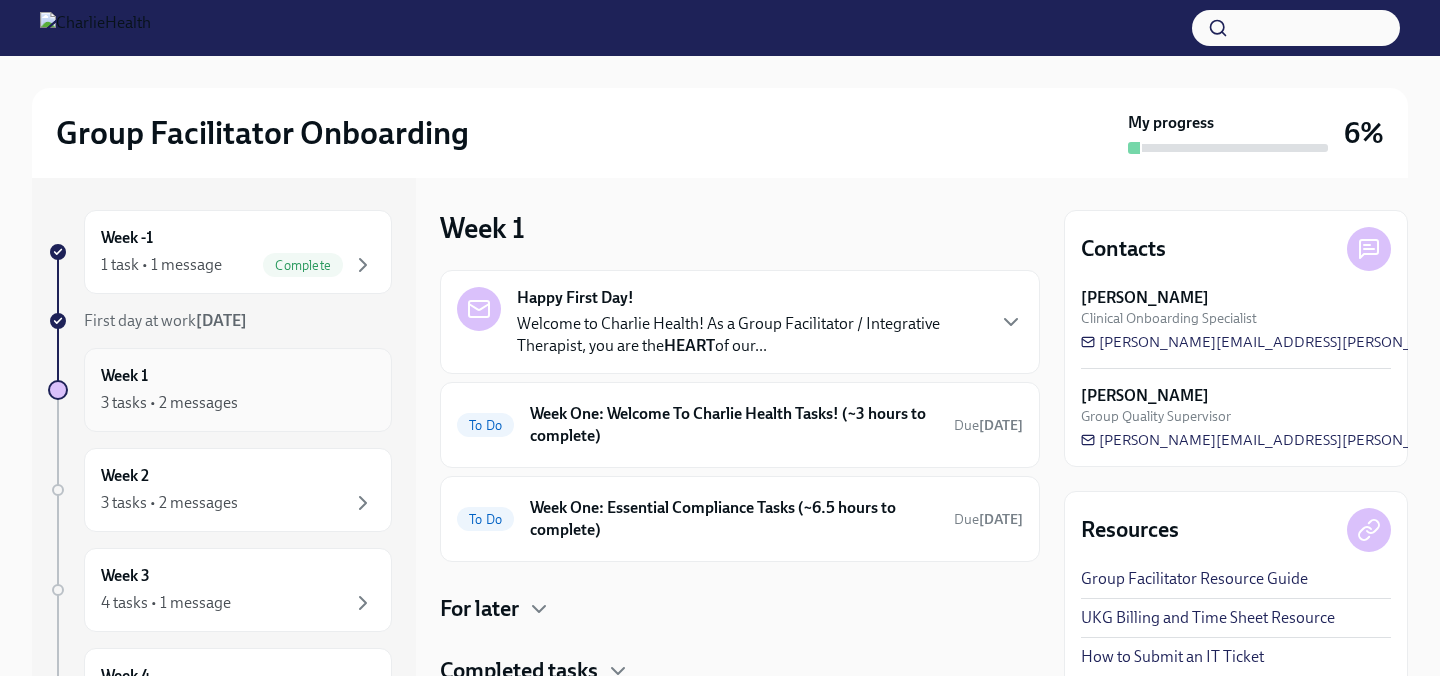 click on "3 tasks • 2 messages" at bounding box center (169, 403) 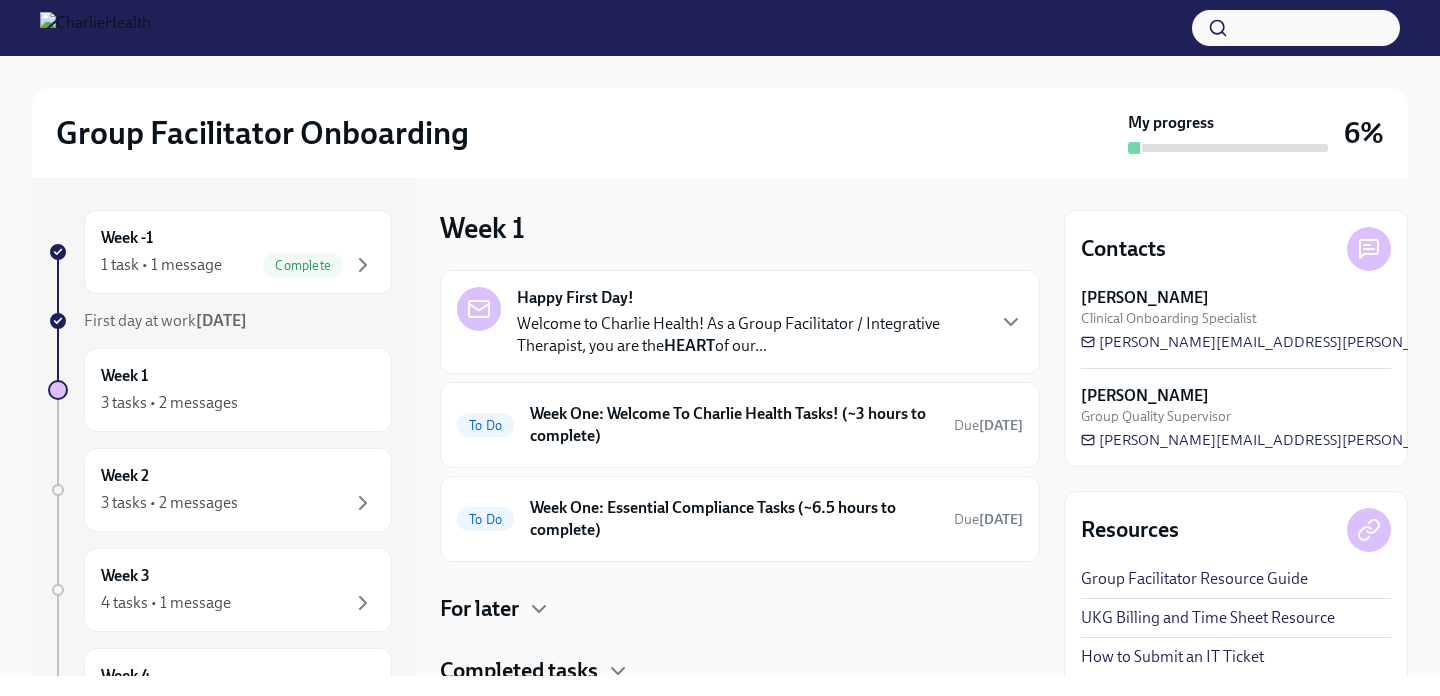 click on "Welcome to Charlie Health! As a Group Facilitator / Integrative Therapist, you are the  HEART  of our..." at bounding box center [750, 335] 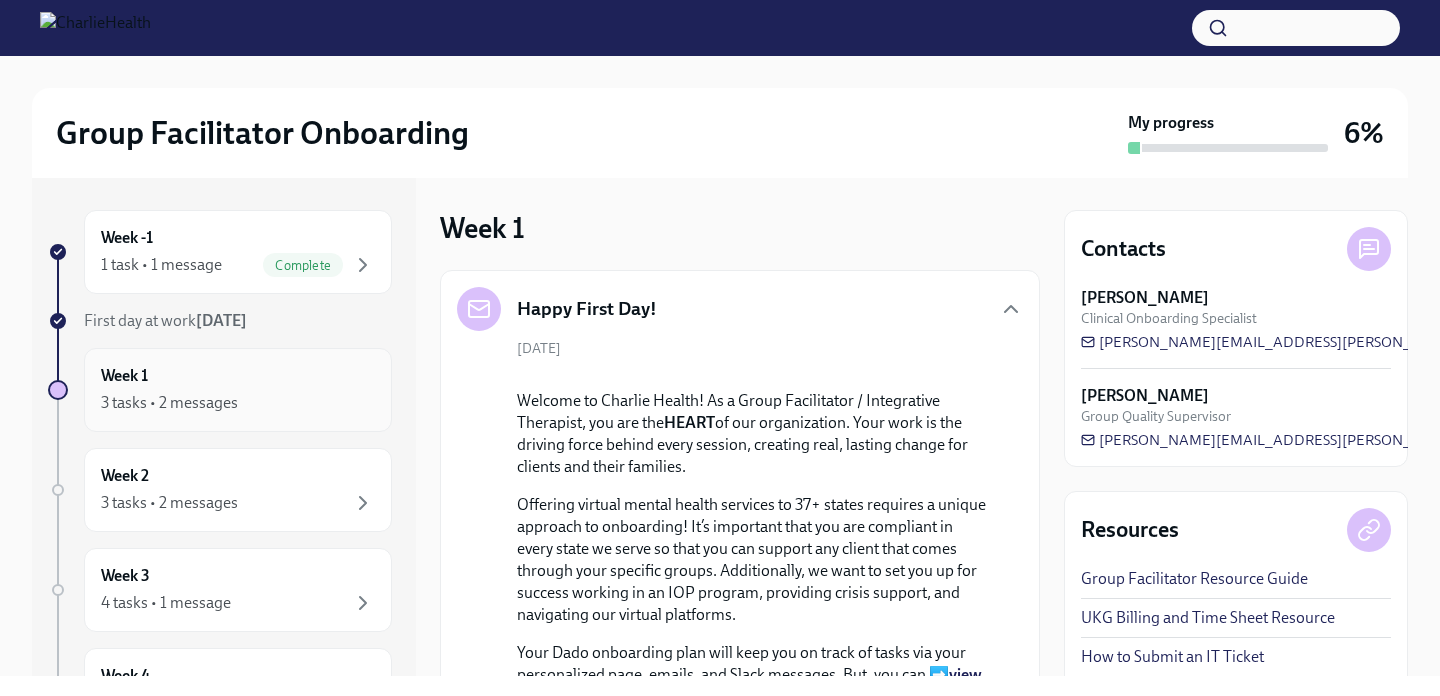 click on "Week 1 3 tasks • 2 messages" at bounding box center (238, 390) 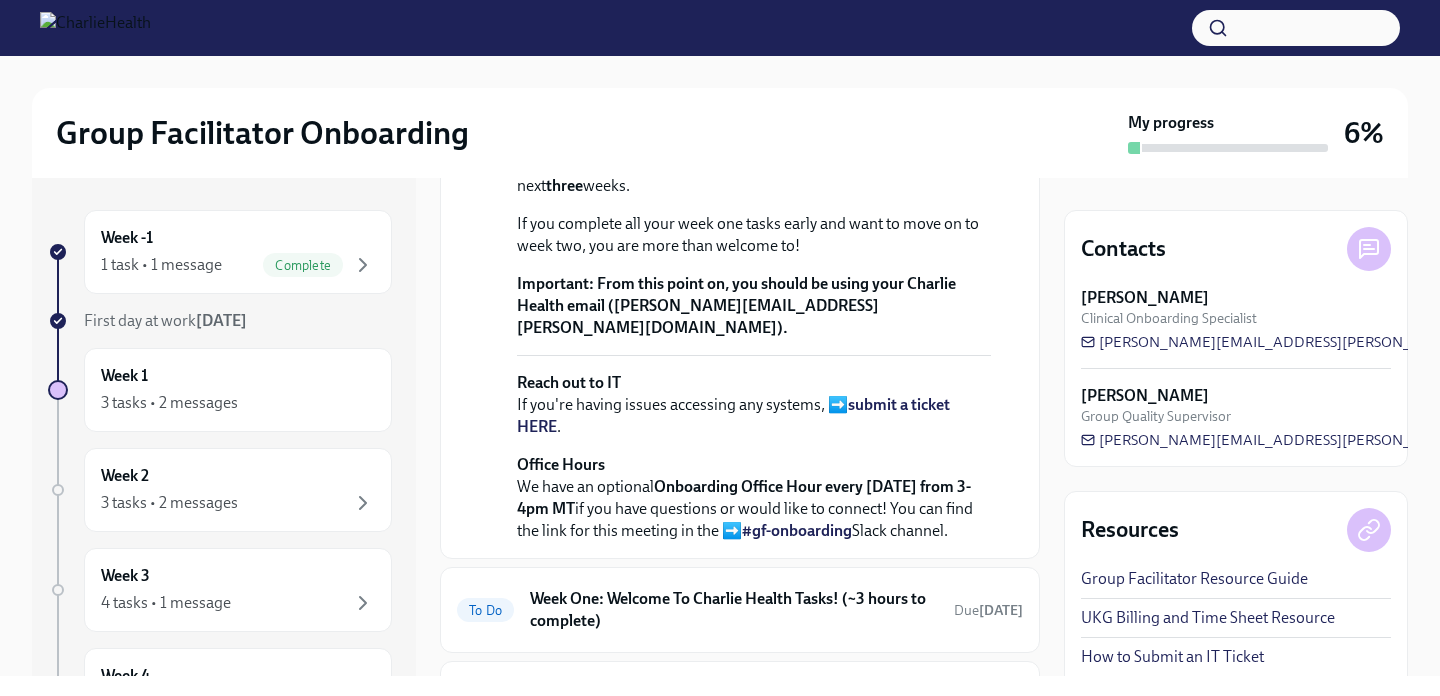 scroll, scrollTop: 537, scrollLeft: 0, axis: vertical 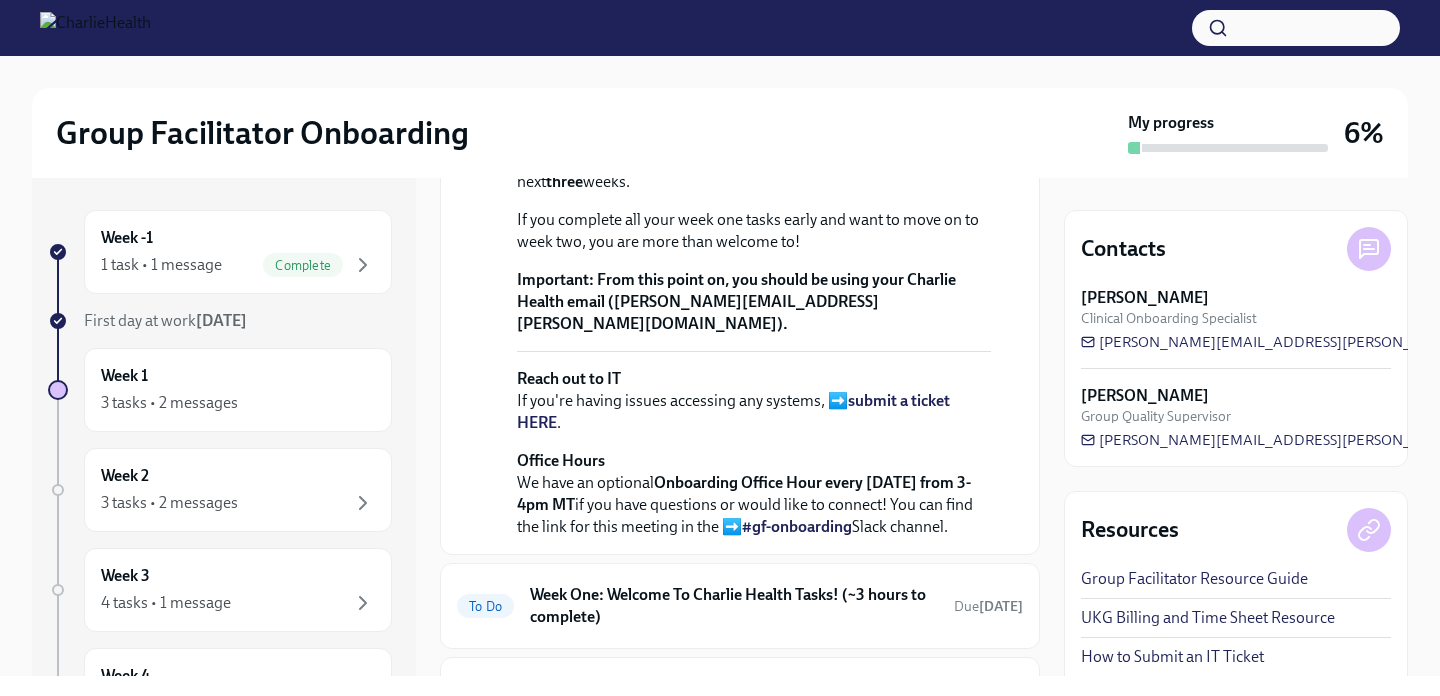 click on "Your Dado onboarding plan will keep you on track of tasks via your personalized page, emails, and Slack messages. But, you can ➡️  view the FULL onboarding plan HERE  to see what's required over the next  three  weeks." at bounding box center (754, 149) 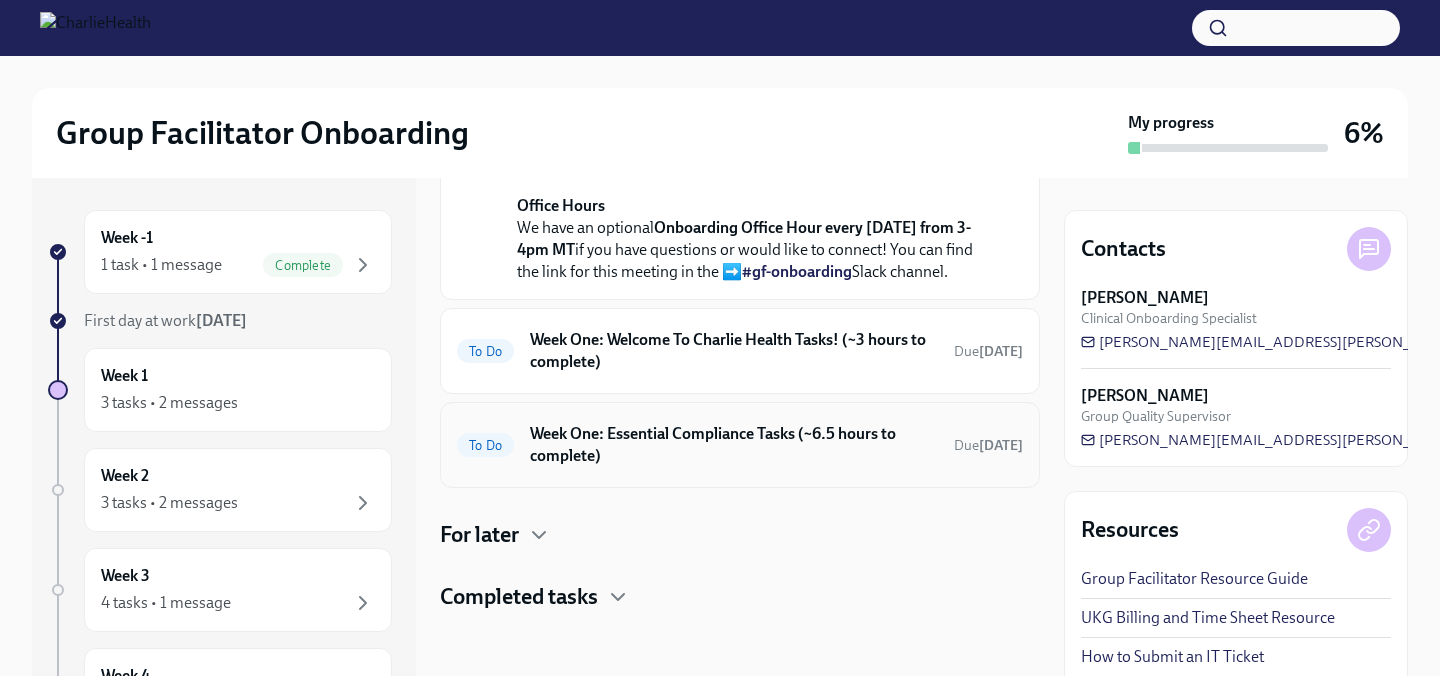 scroll, scrollTop: 909, scrollLeft: 0, axis: vertical 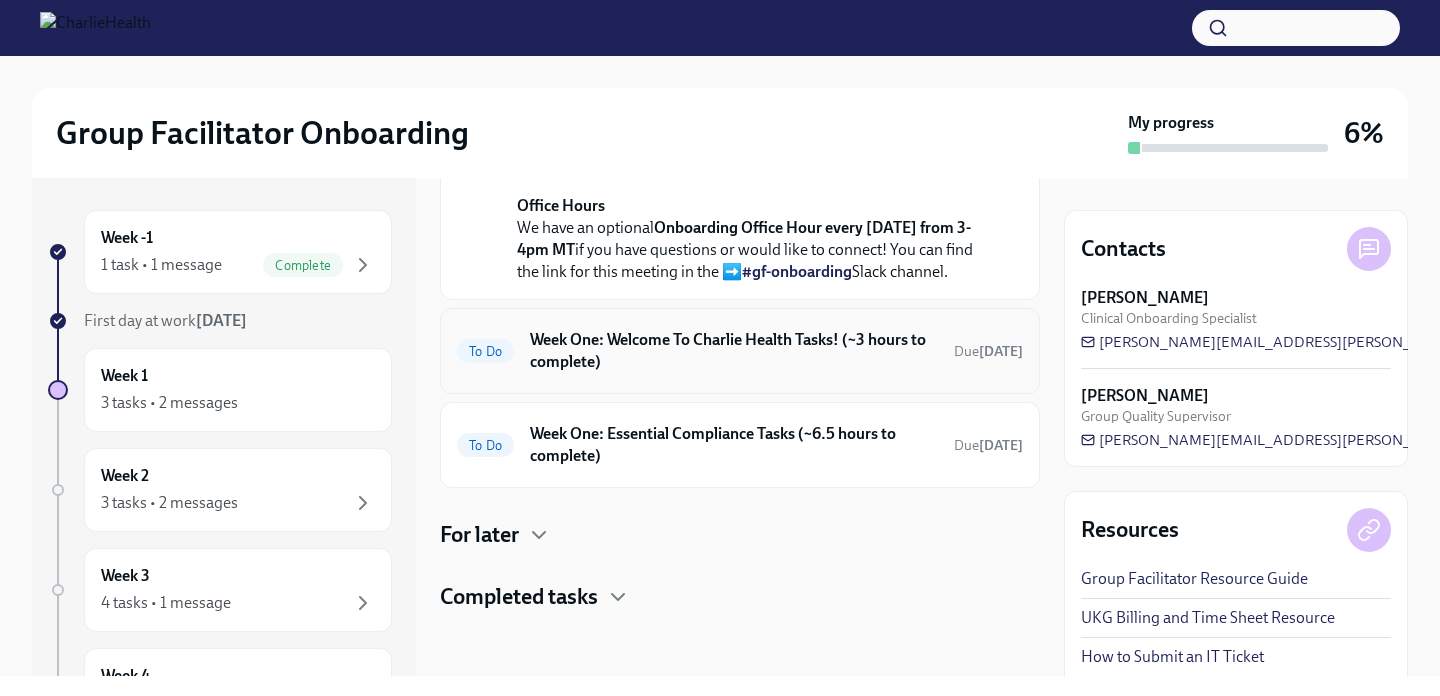click on "To Do Week One: Welcome To Charlie Health Tasks! (~3 hours to complete) Due  [DATE]" at bounding box center [740, 351] 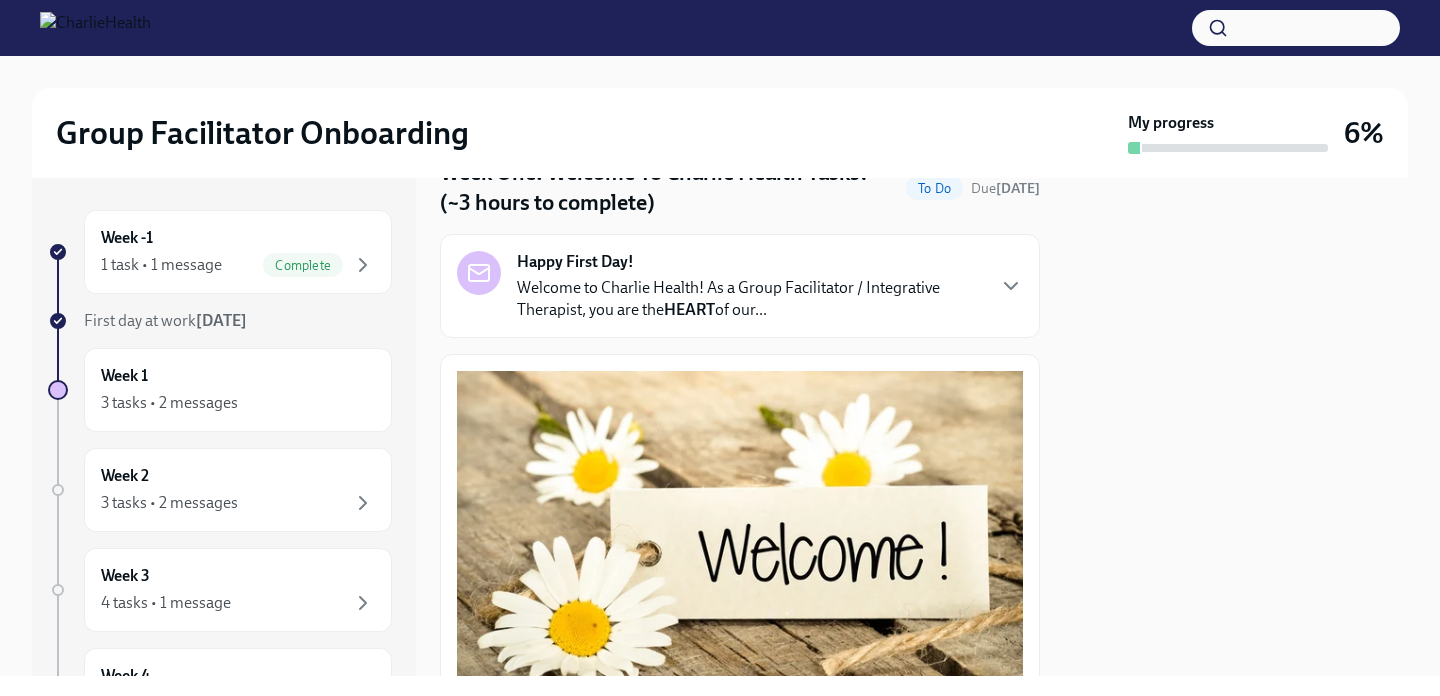 scroll, scrollTop: 90, scrollLeft: 0, axis: vertical 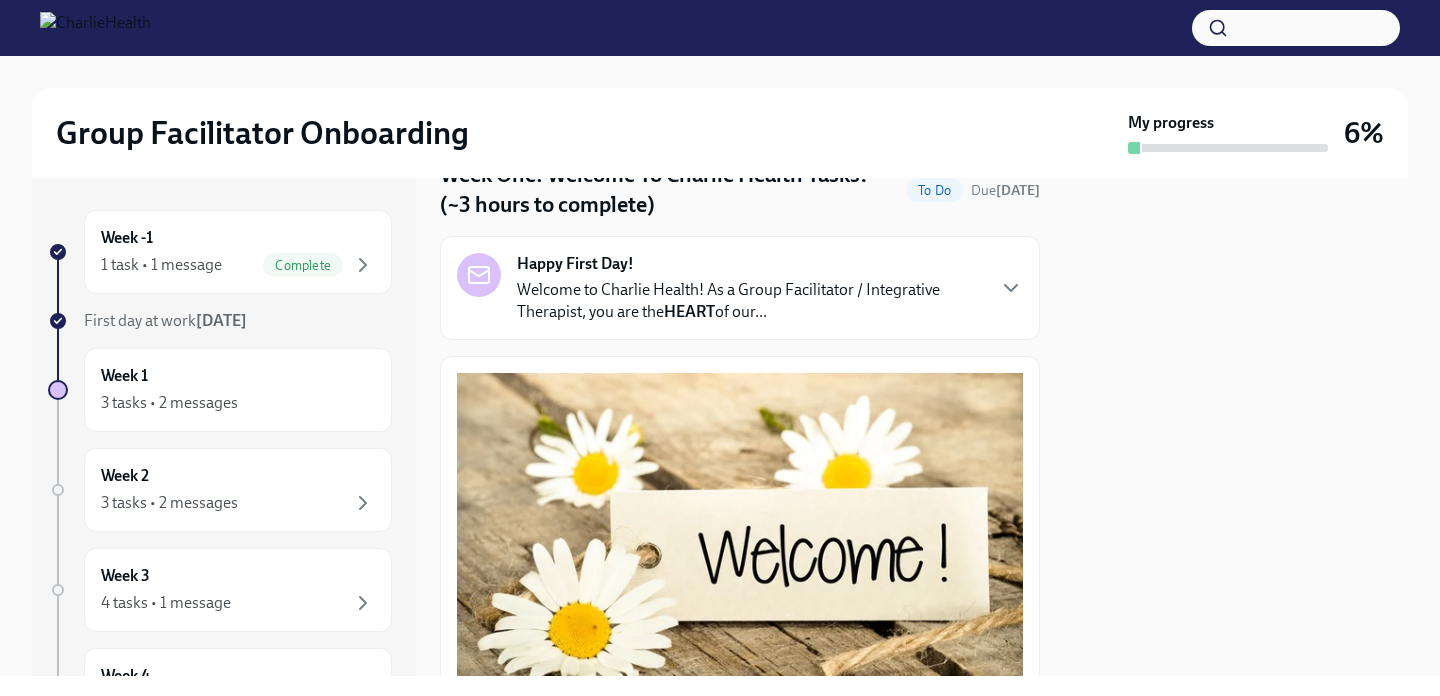 click on "Welcome to Charlie Health! As a Group Facilitator / Integrative Therapist, you are the  HEART  of our..." at bounding box center (750, 301) 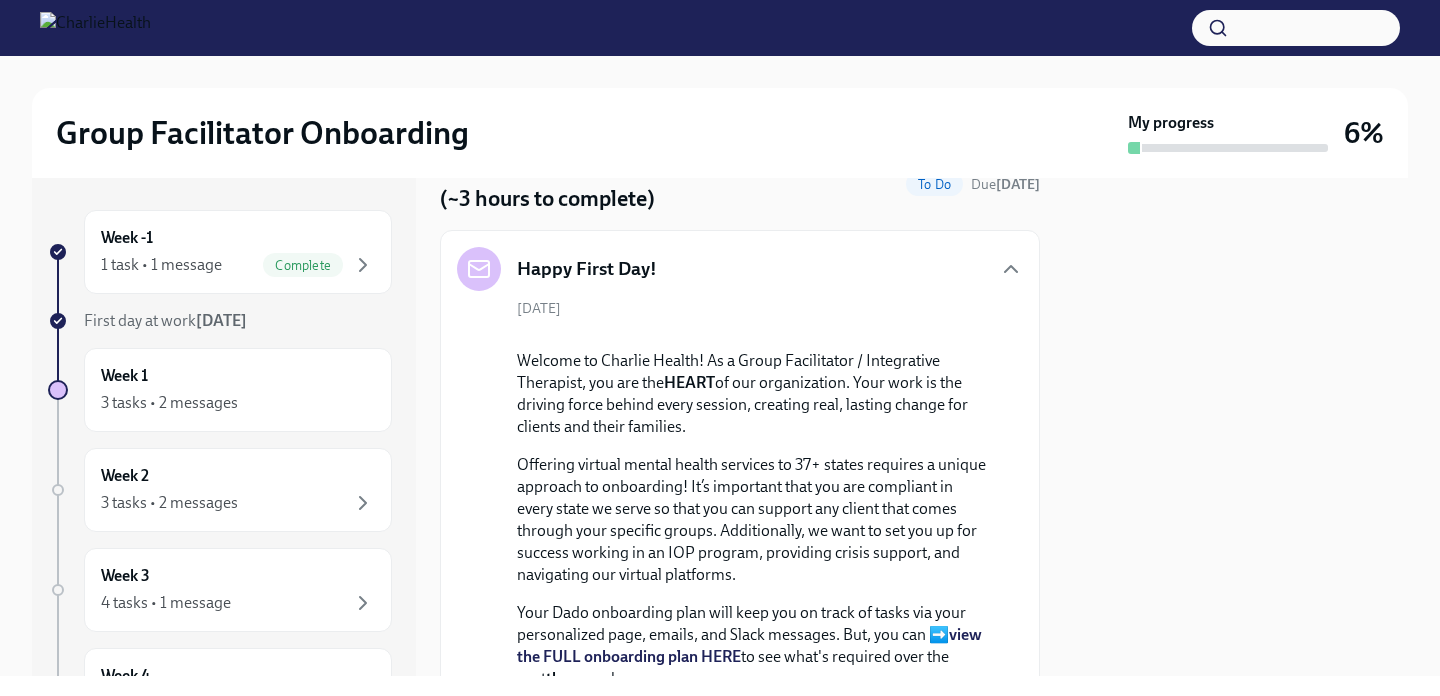 click on "Happy First Day! [DATE] Welcome to Charlie Health! As a Group Facilitator / Integrative Therapist, you are the  HEART  of our organization. Your work is the driving force behind every session, creating real, lasting change for clients and their families.
Offering virtual mental health services to 37+ states requires a unique approach to onboarding! It’s important that you are compliant in every state we serve so that you can support any client that comes through your specific groups. Additionally, we want to set you up for success working in an IOP program, providing crisis support, and navigating our virtual platforms.
Your Dado onboarding plan will keep you on track of tasks via your personalized page, emails, and Slack messages. But, you can ➡️  view the FULL onboarding plan HERE  to see what's required over the next  three  weeks.
If you complete all your week one tasks early and want to move on to week two, you are more than welcome to!
Important:   Reach out to IT
submit a ticket HERE" at bounding box center (740, 641) 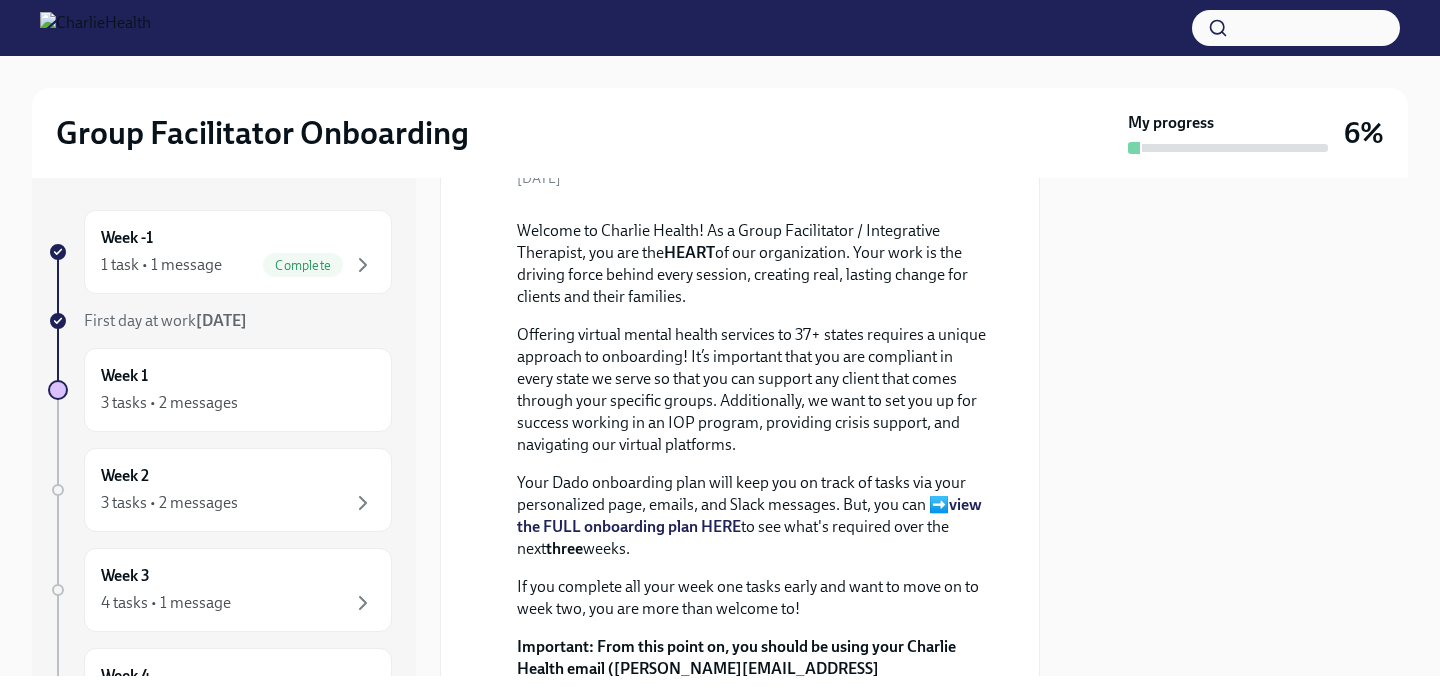 scroll, scrollTop: 143, scrollLeft: 0, axis: vertical 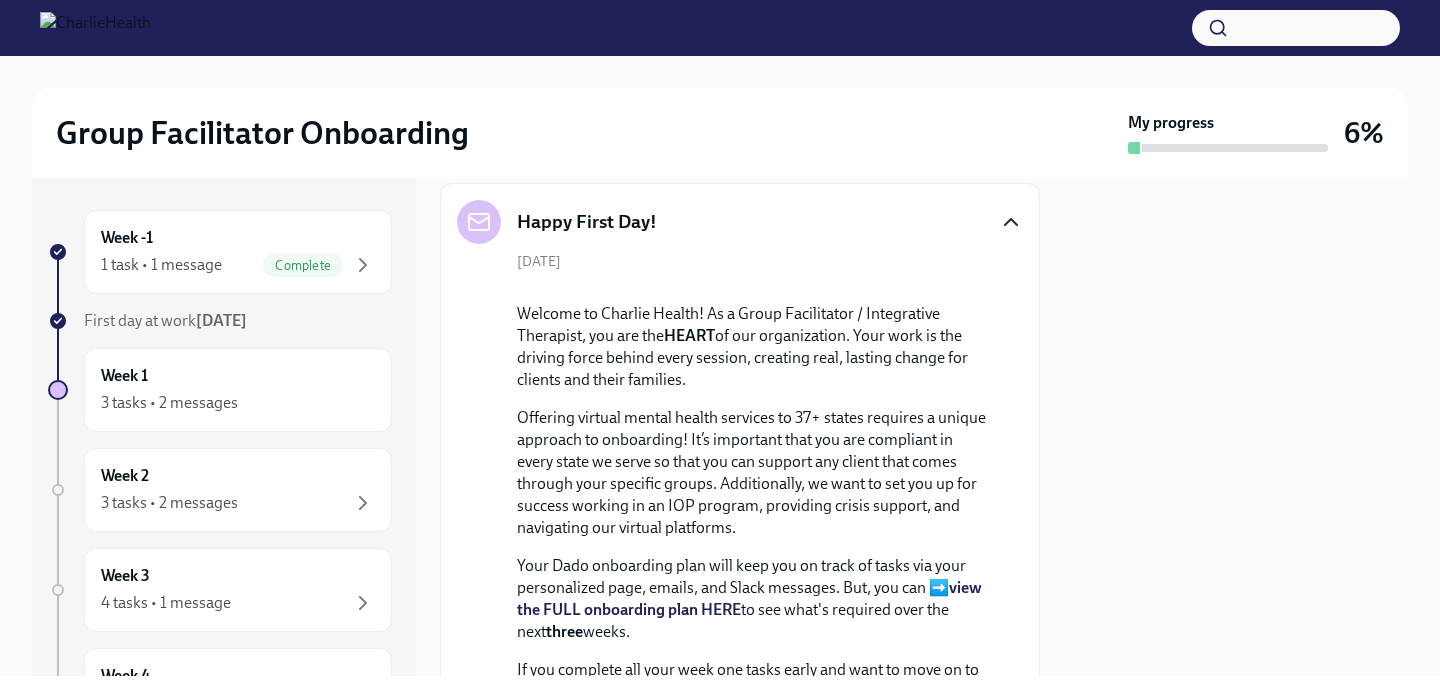 click 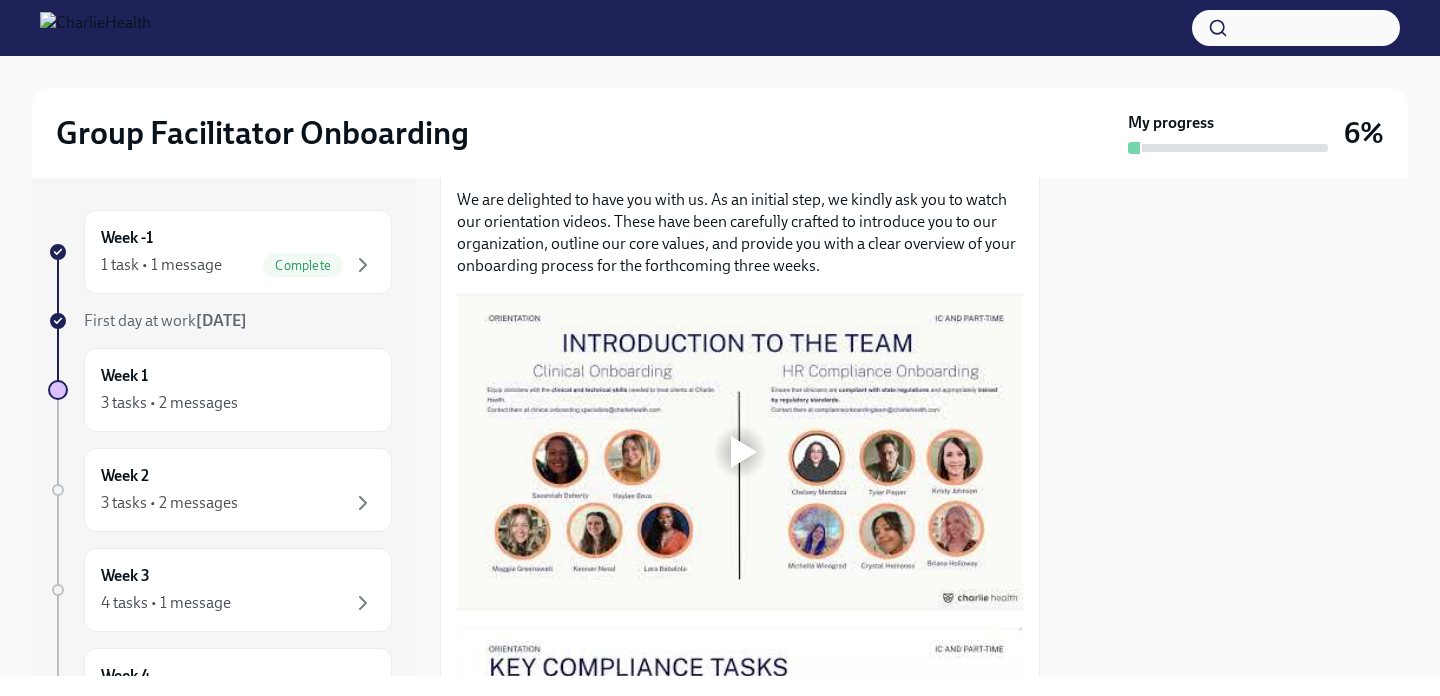 scroll, scrollTop: 891, scrollLeft: 0, axis: vertical 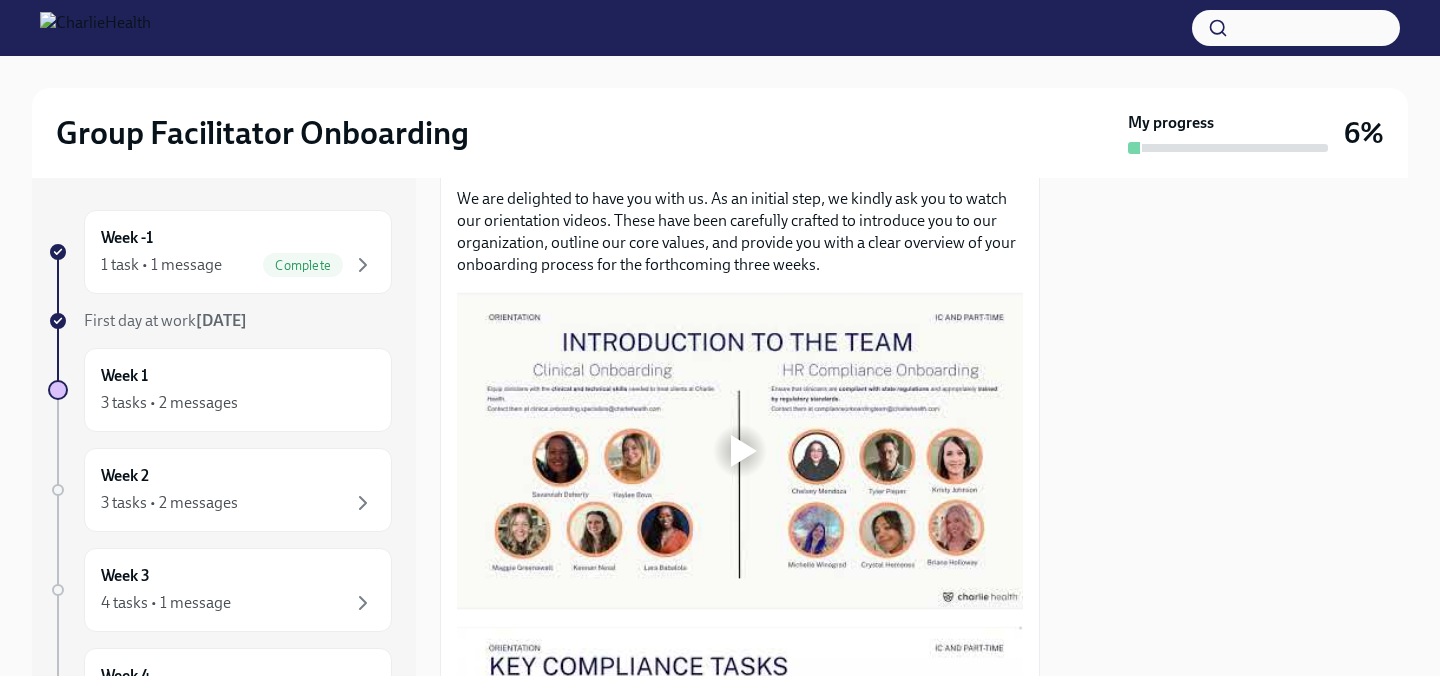 click at bounding box center [744, 451] 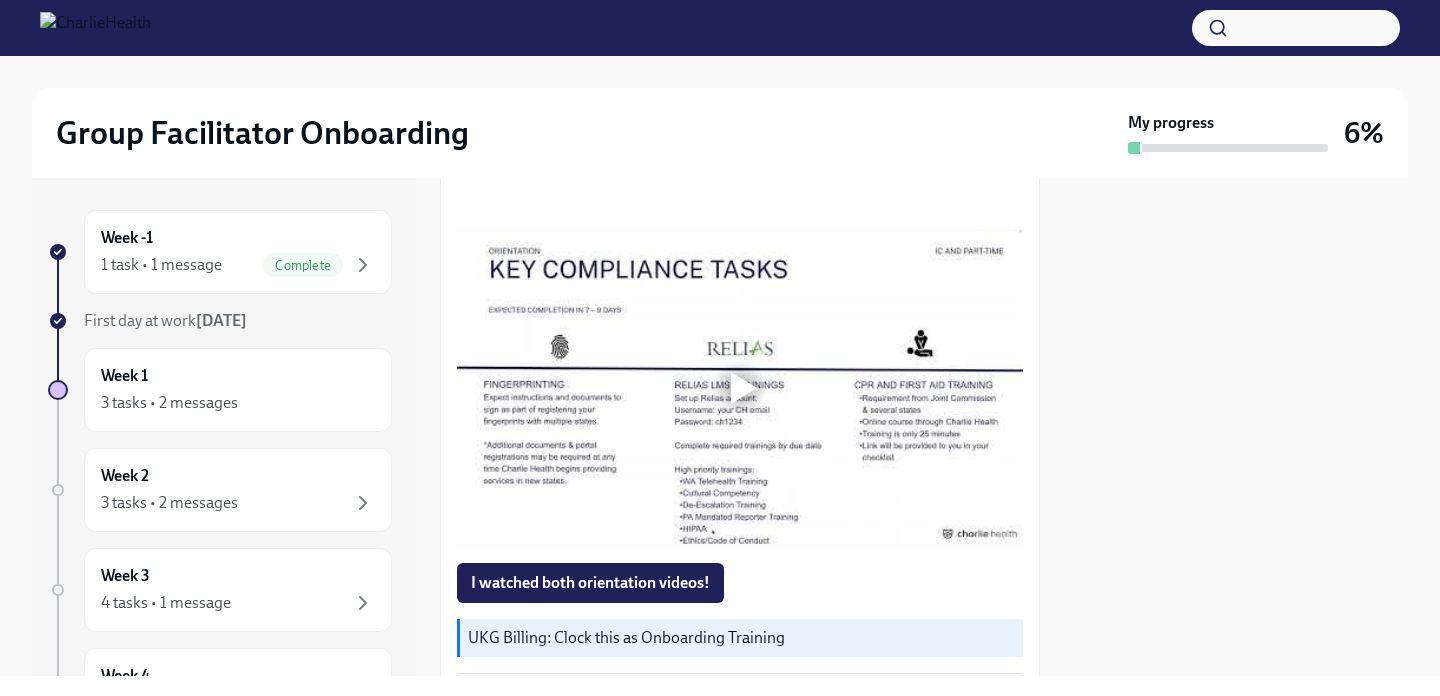 scroll, scrollTop: 1292, scrollLeft: 0, axis: vertical 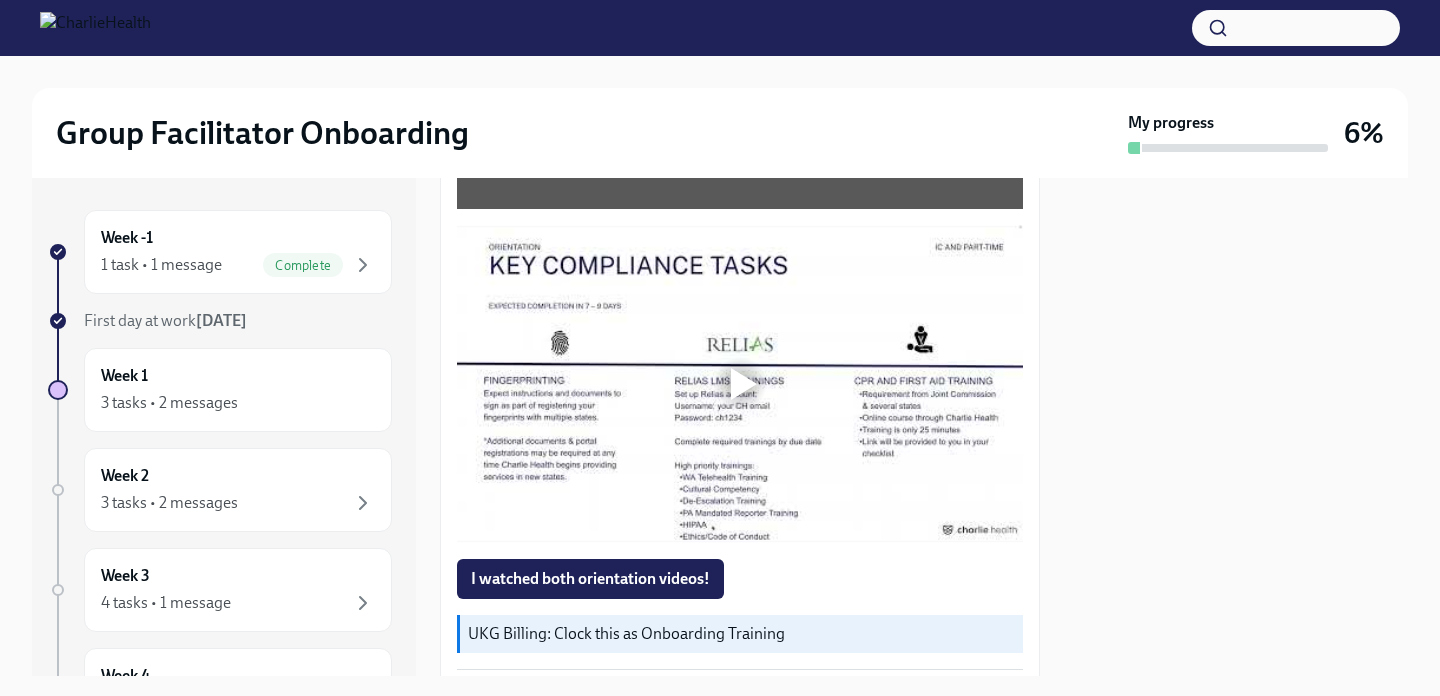 click at bounding box center [744, 384] 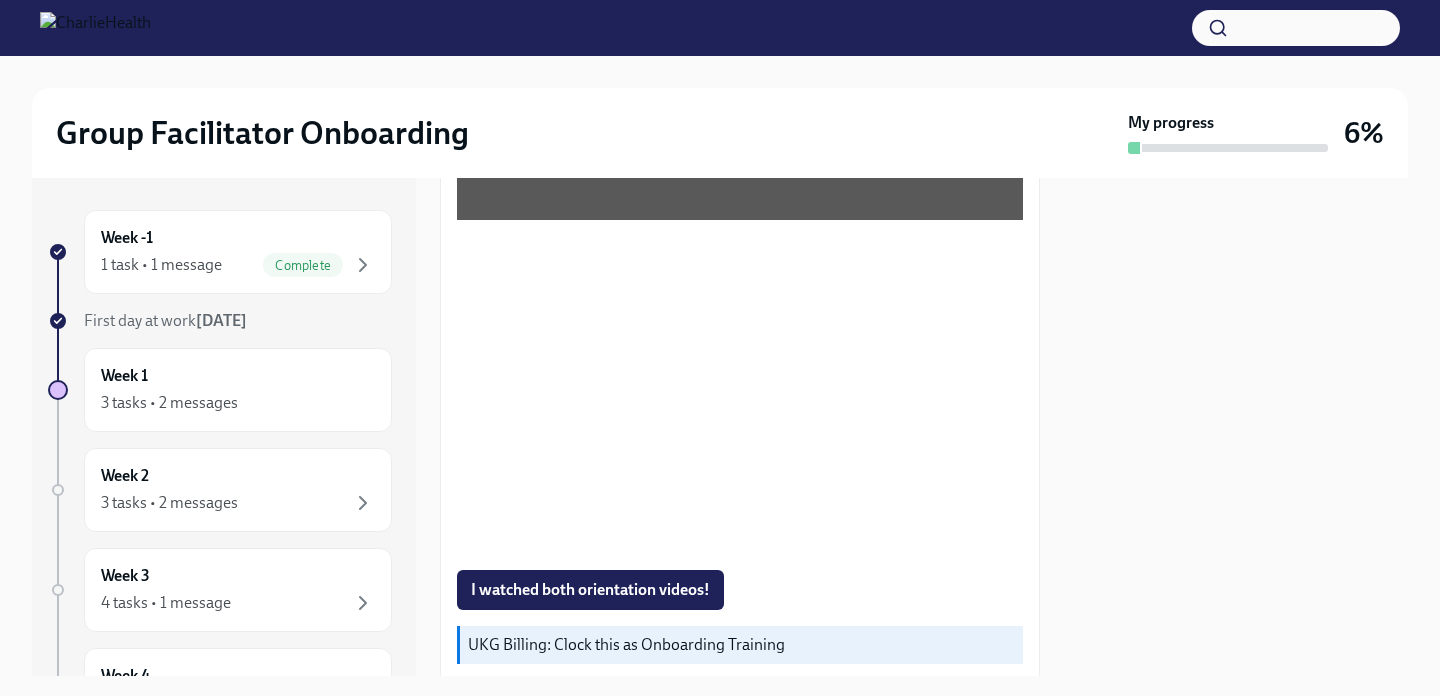 scroll, scrollTop: 1270, scrollLeft: 0, axis: vertical 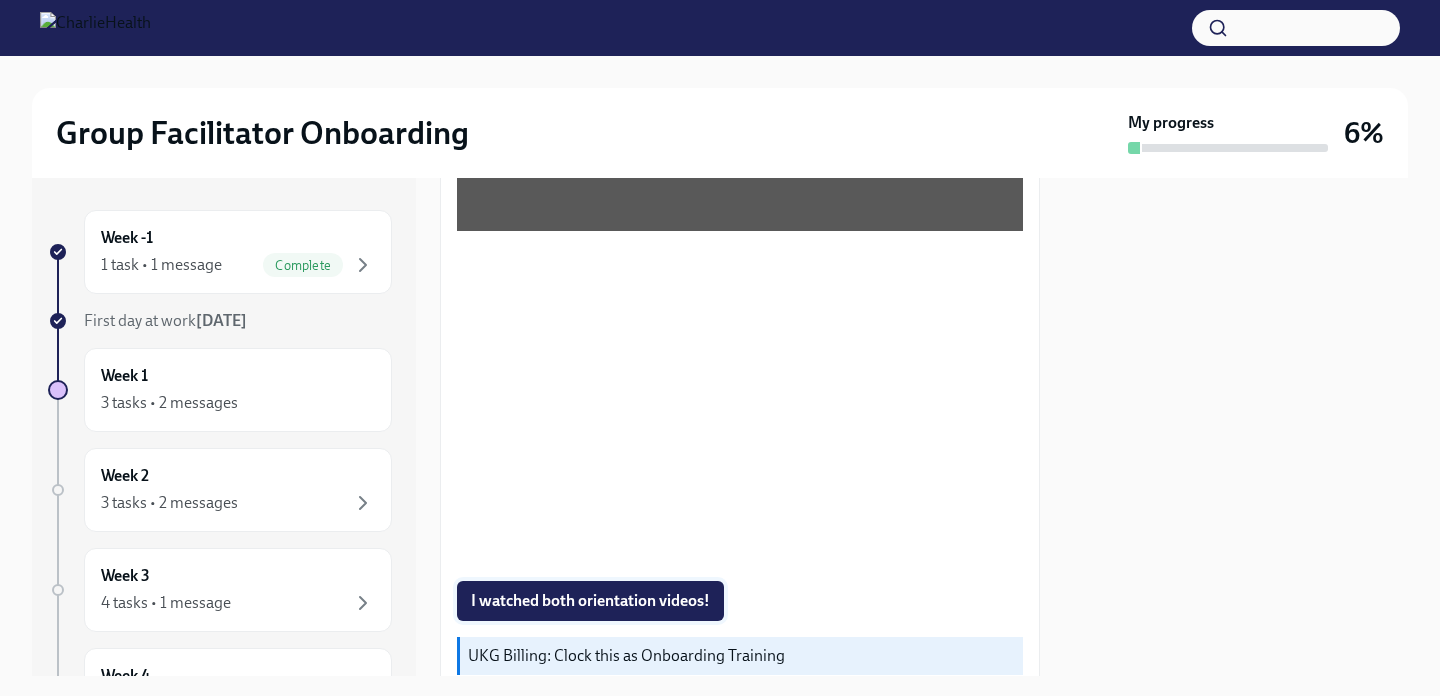 click on "I watched both orientation videos!" at bounding box center [590, 601] 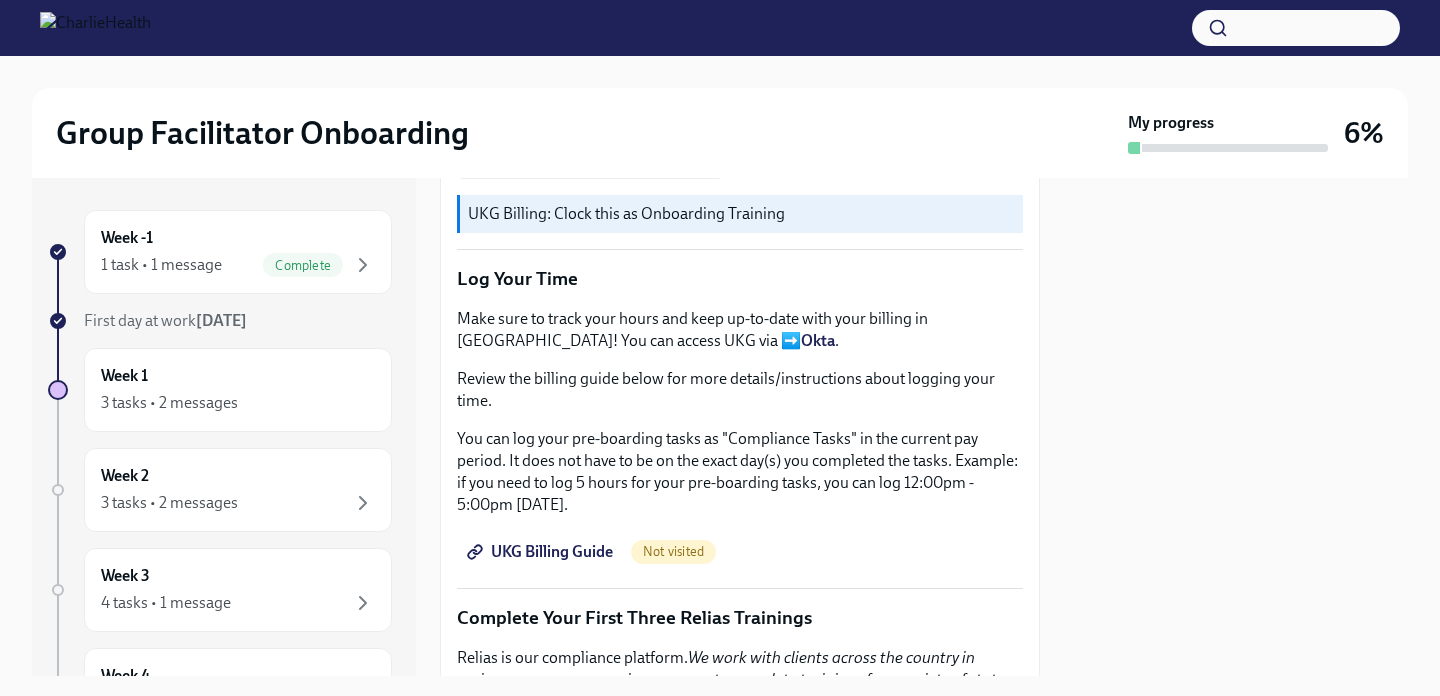 scroll, scrollTop: 1721, scrollLeft: 0, axis: vertical 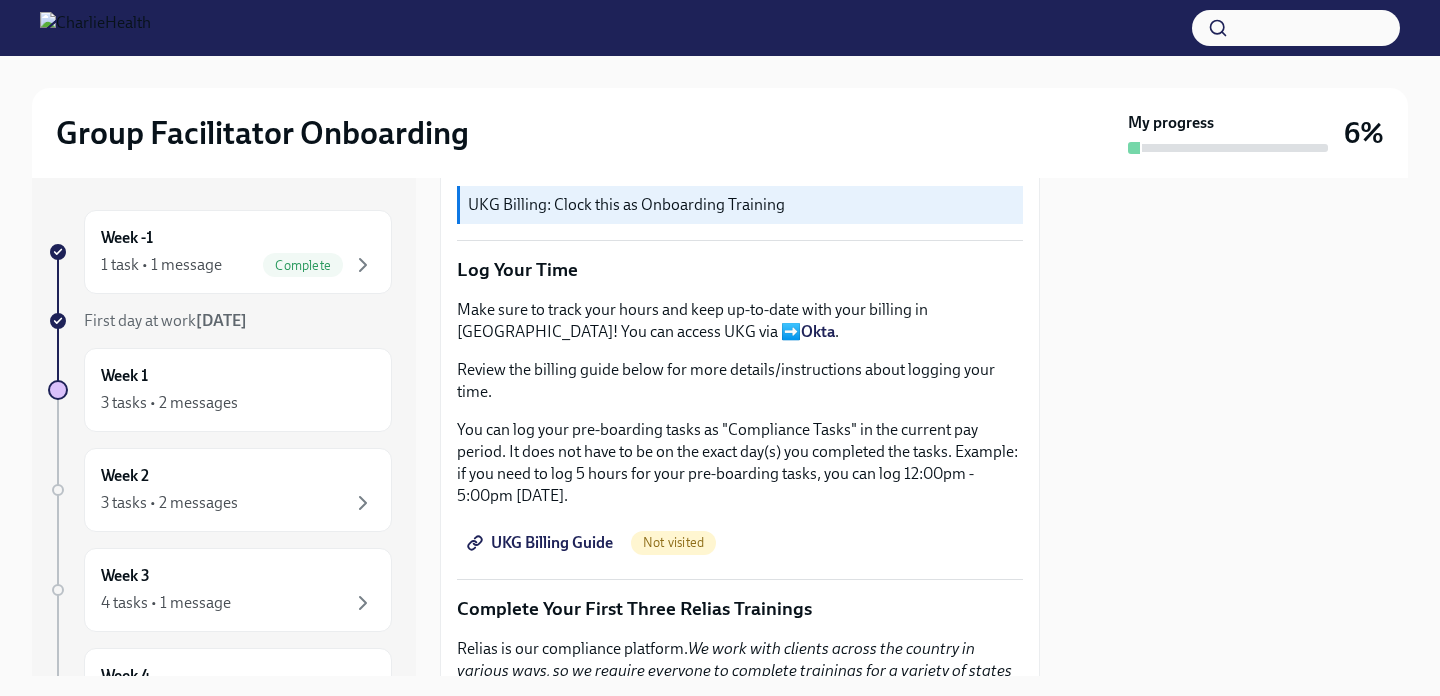 click on "UKG Billing Guide" at bounding box center [542, 543] 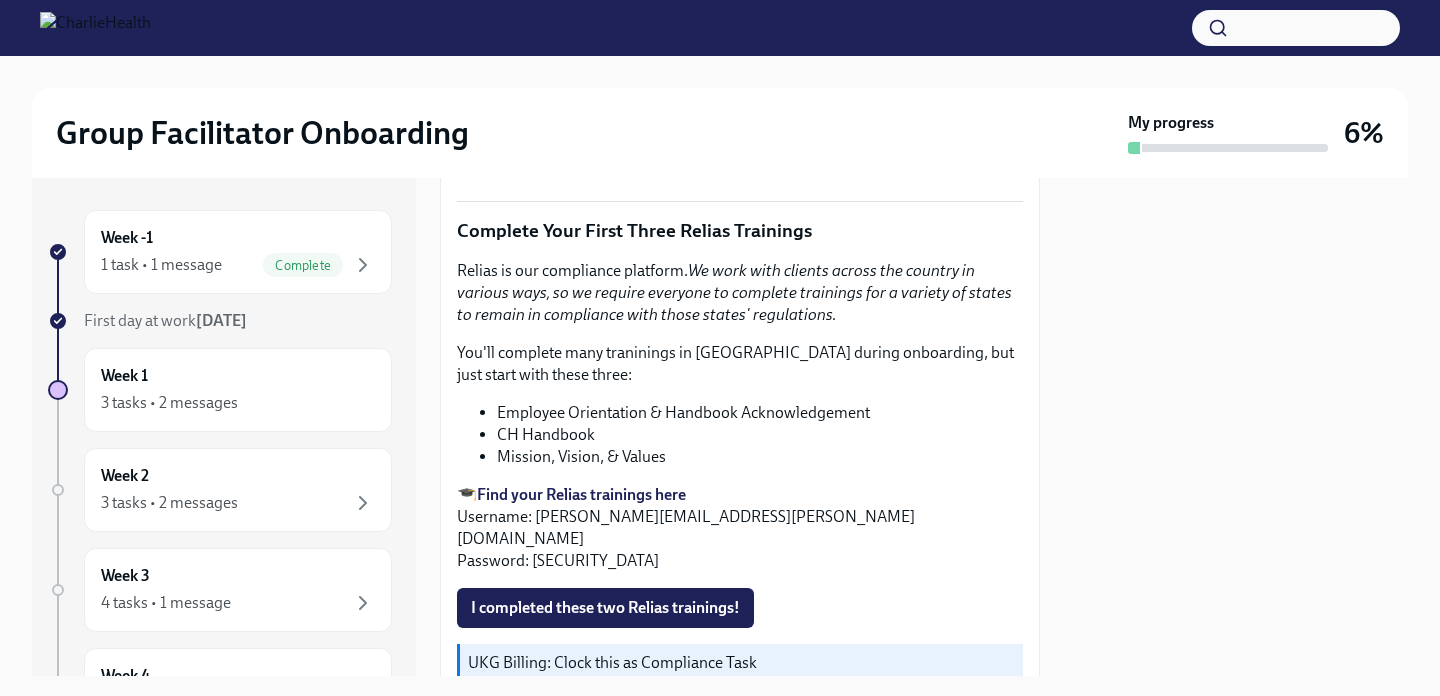 scroll, scrollTop: 2105, scrollLeft: 0, axis: vertical 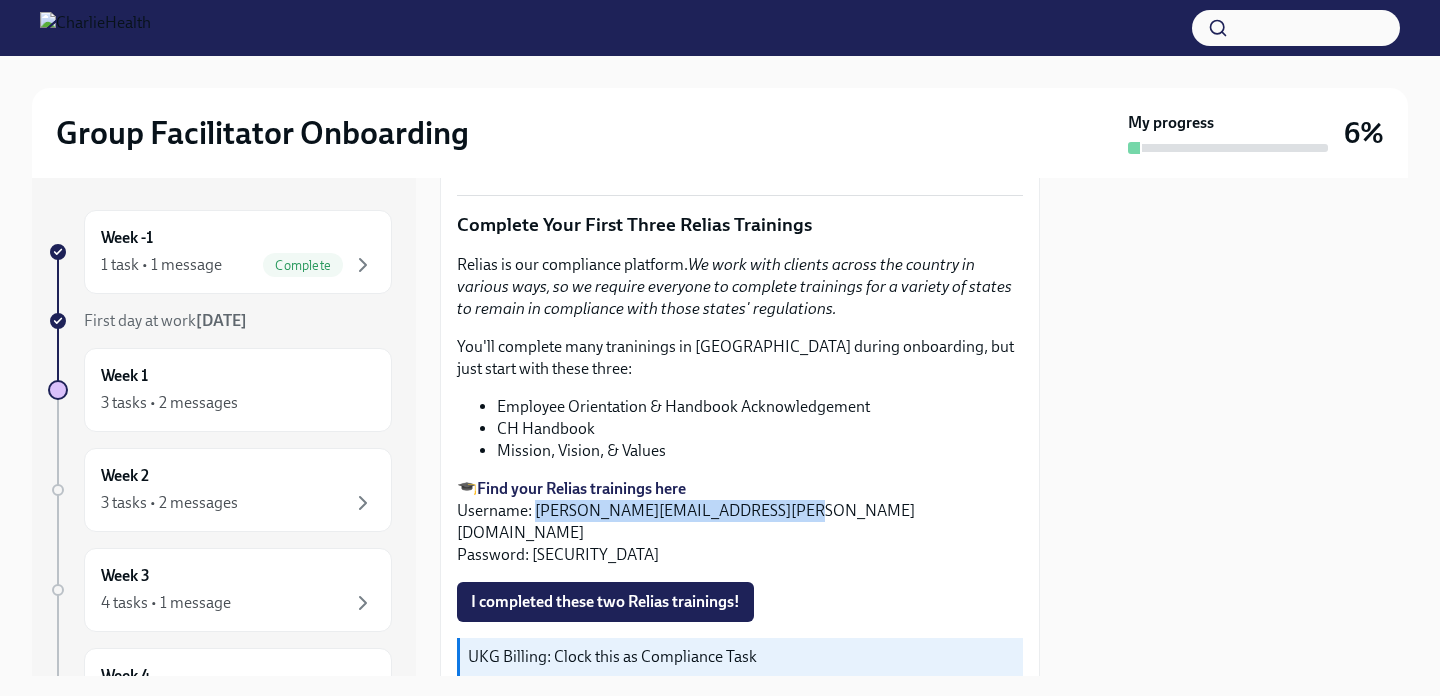 drag, startPoint x: 537, startPoint y: 512, endPoint x: 783, endPoint y: 517, distance: 246.05081 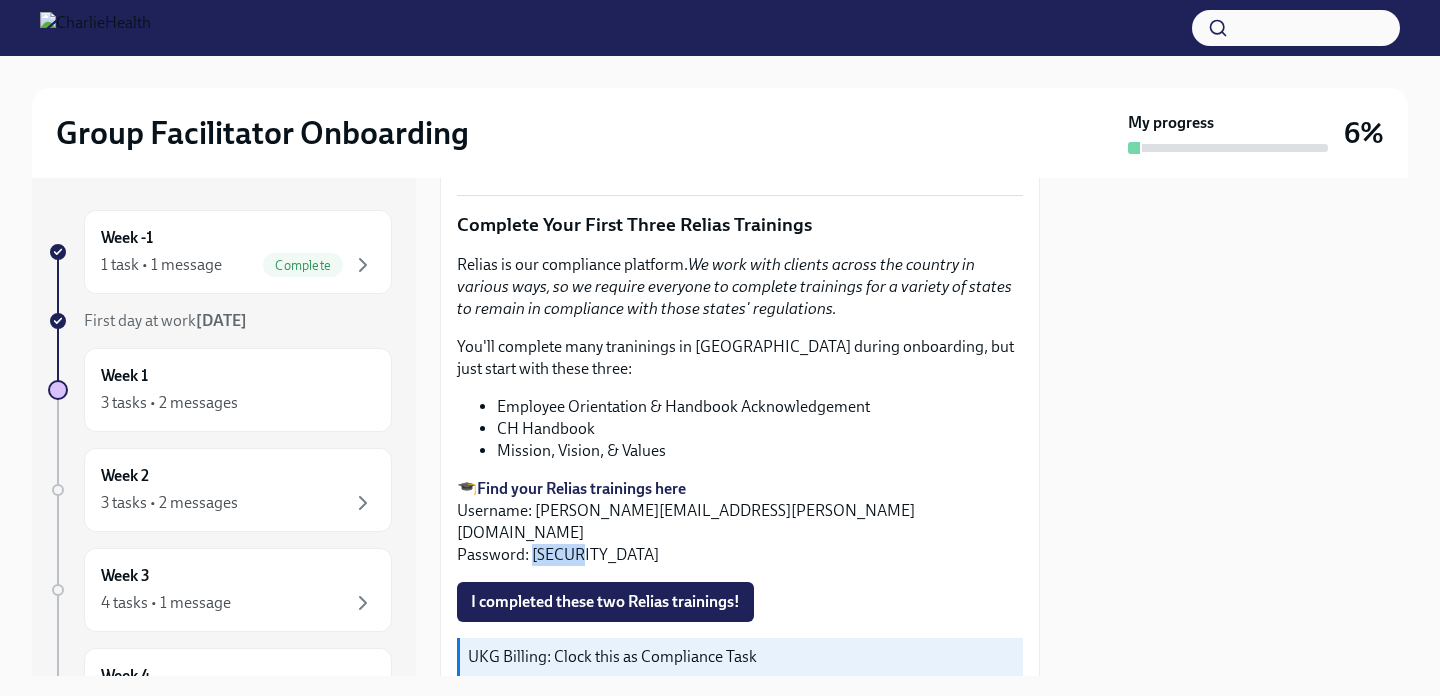 drag, startPoint x: 531, startPoint y: 530, endPoint x: 579, endPoint y: 531, distance: 48.010414 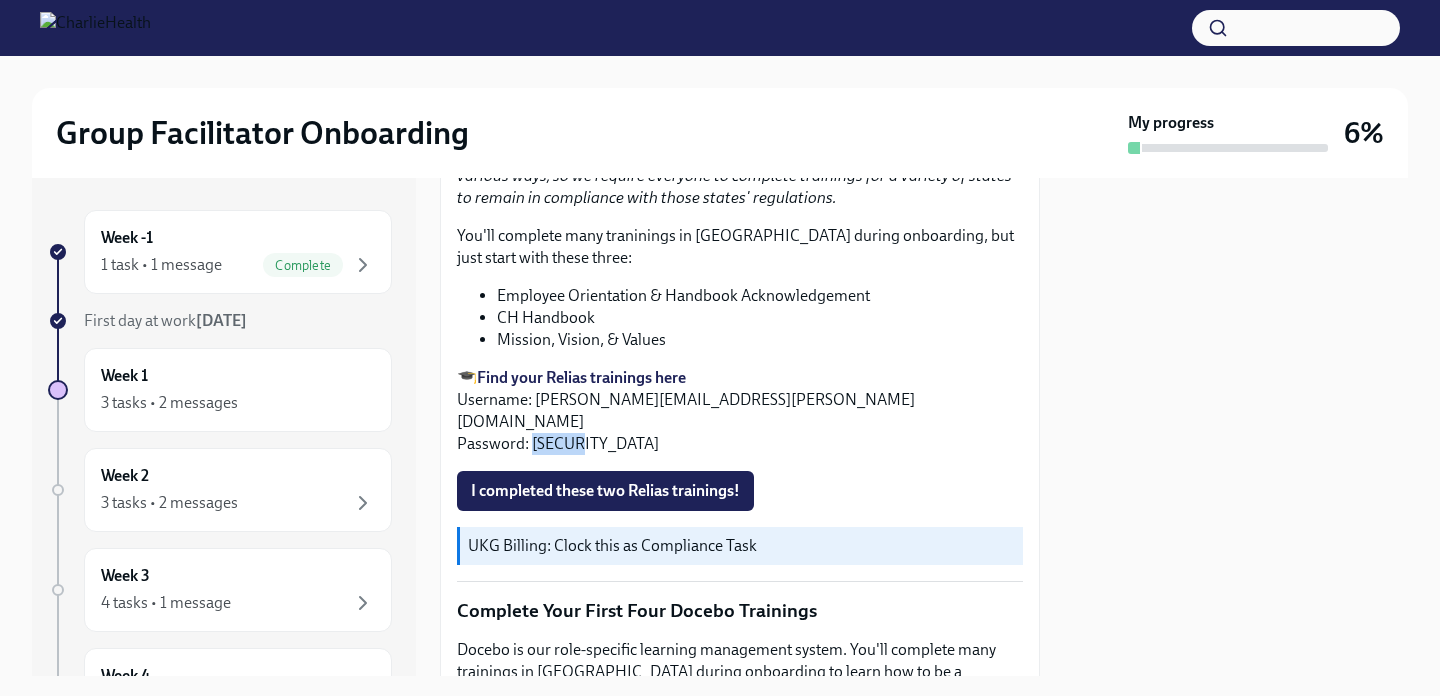 scroll, scrollTop: 2203, scrollLeft: 0, axis: vertical 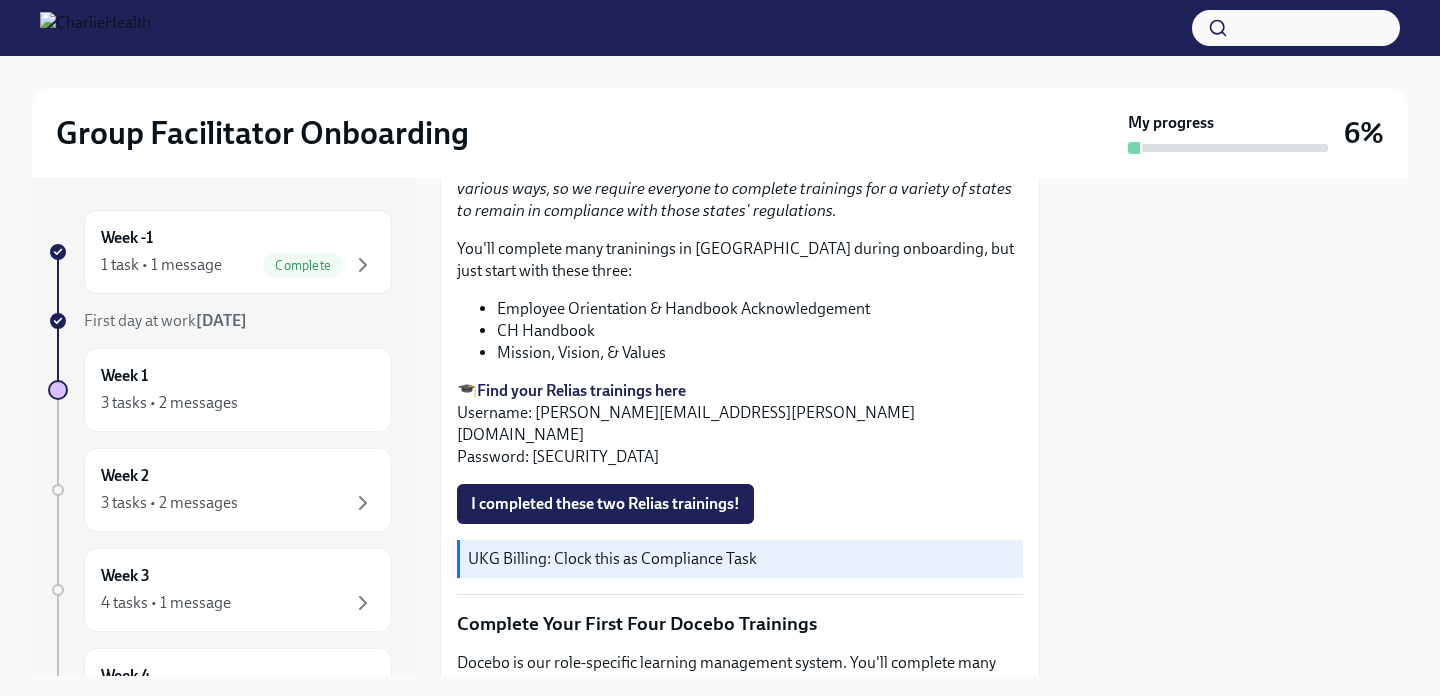 click on "🎓  Find your Relias trainings here
Username: [PERSON_NAME][EMAIL_ADDRESS][PERSON_NAME][DOMAIN_NAME]
Password: [SECURITY_DATA]" at bounding box center [740, 424] 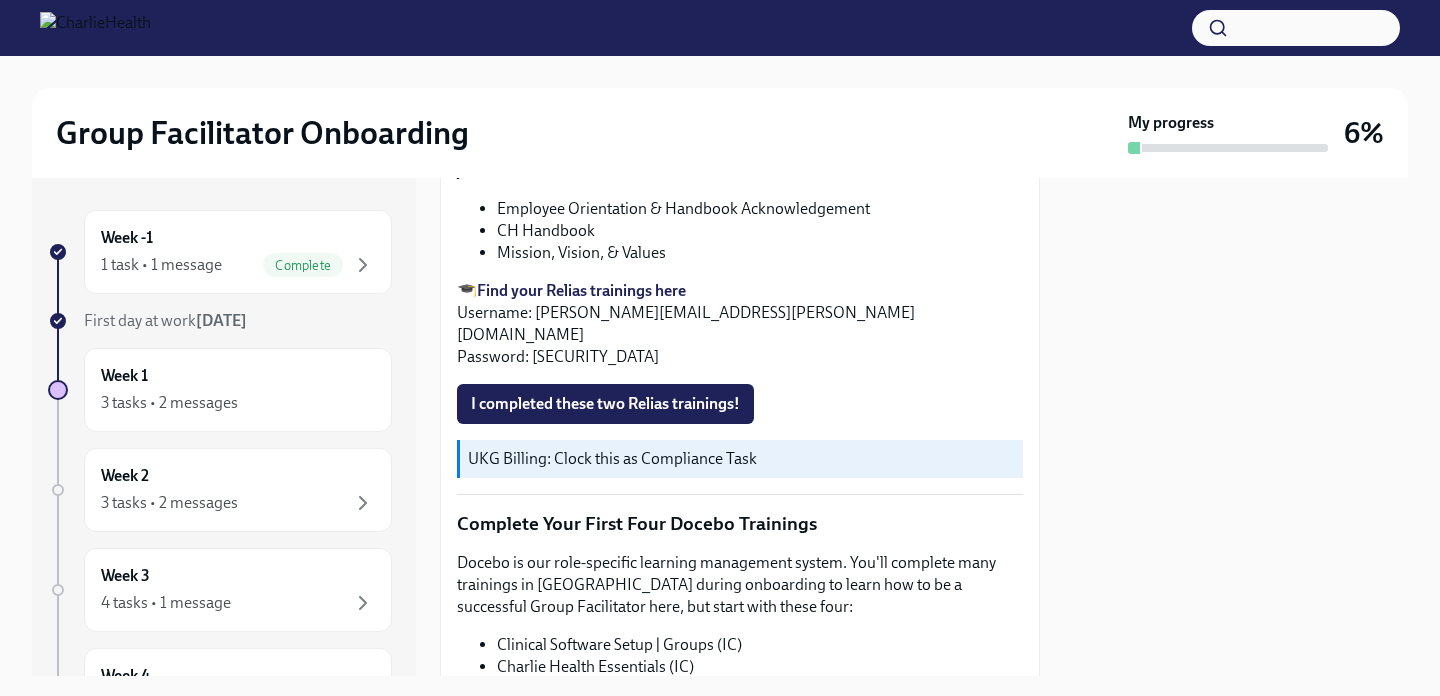 scroll, scrollTop: 2307, scrollLeft: 0, axis: vertical 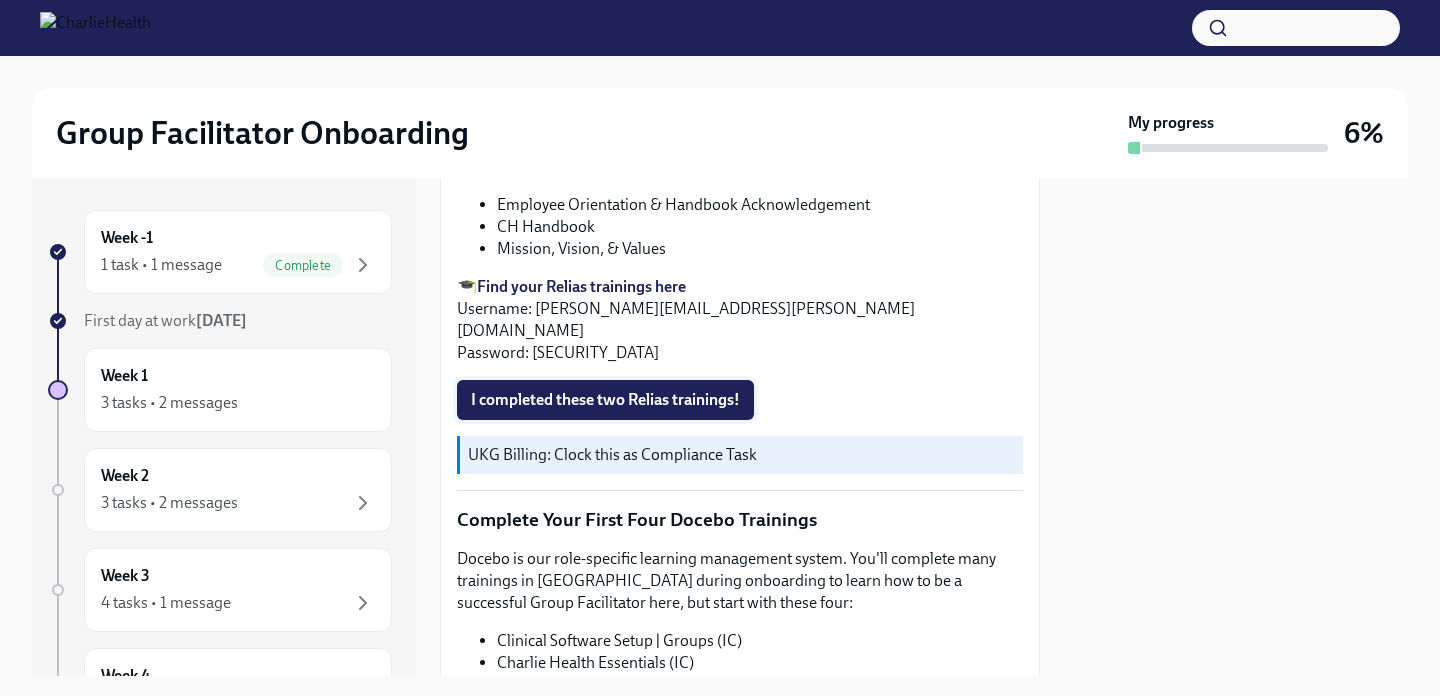 click on "I completed these two Relias trainings!" at bounding box center (605, 400) 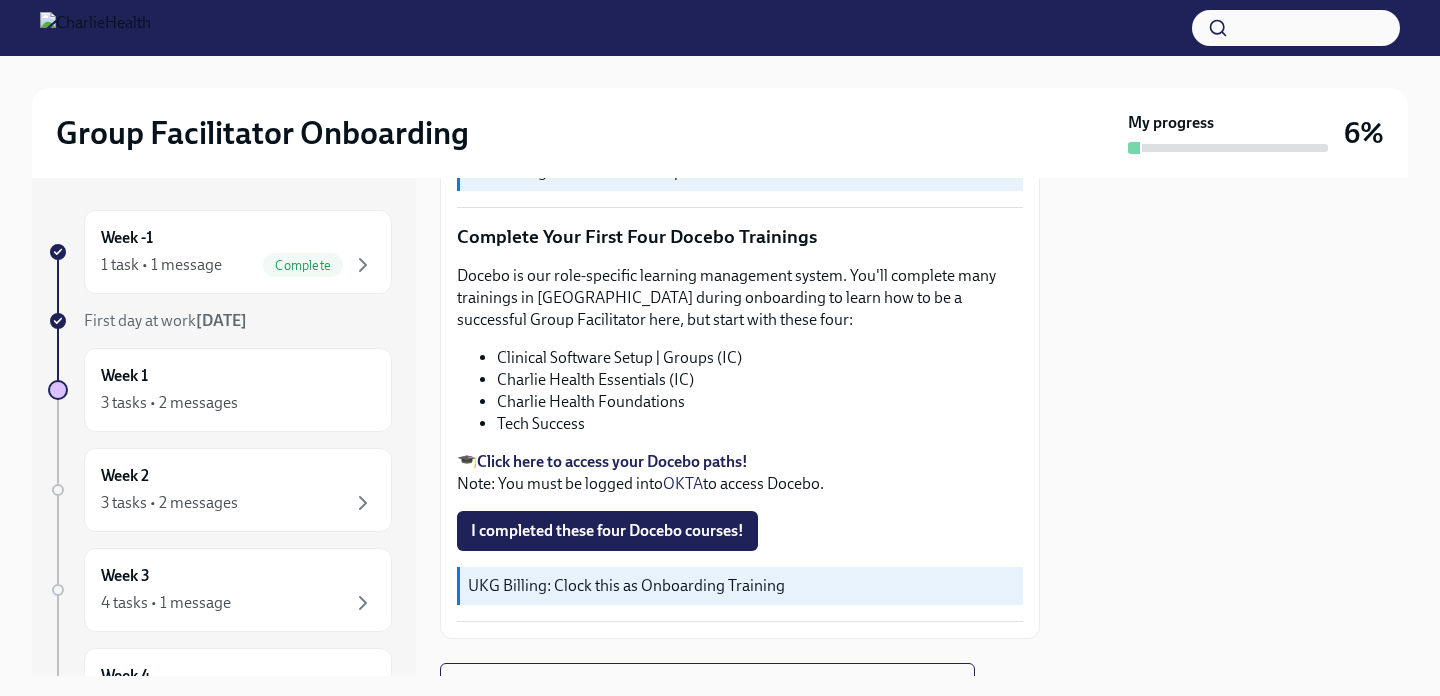 scroll, scrollTop: 2596, scrollLeft: 0, axis: vertical 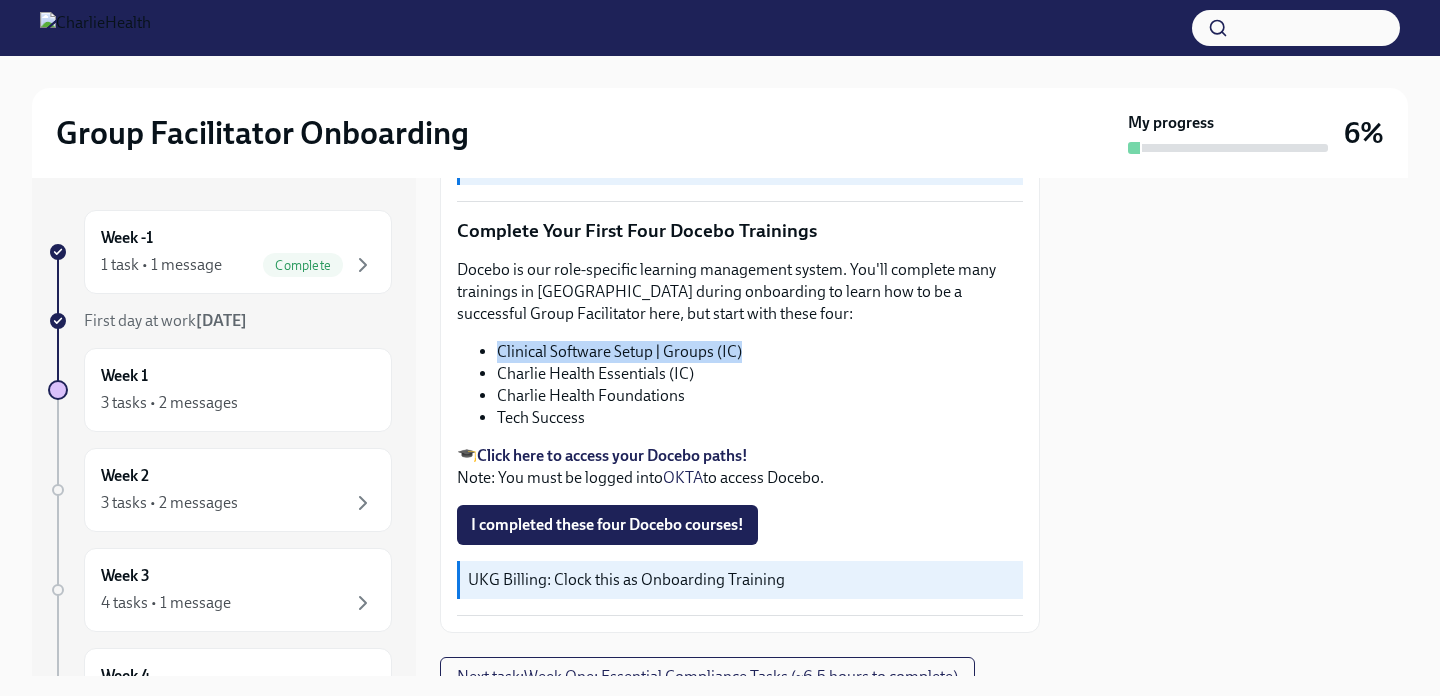 drag, startPoint x: 496, startPoint y: 325, endPoint x: 757, endPoint y: 304, distance: 261.84348 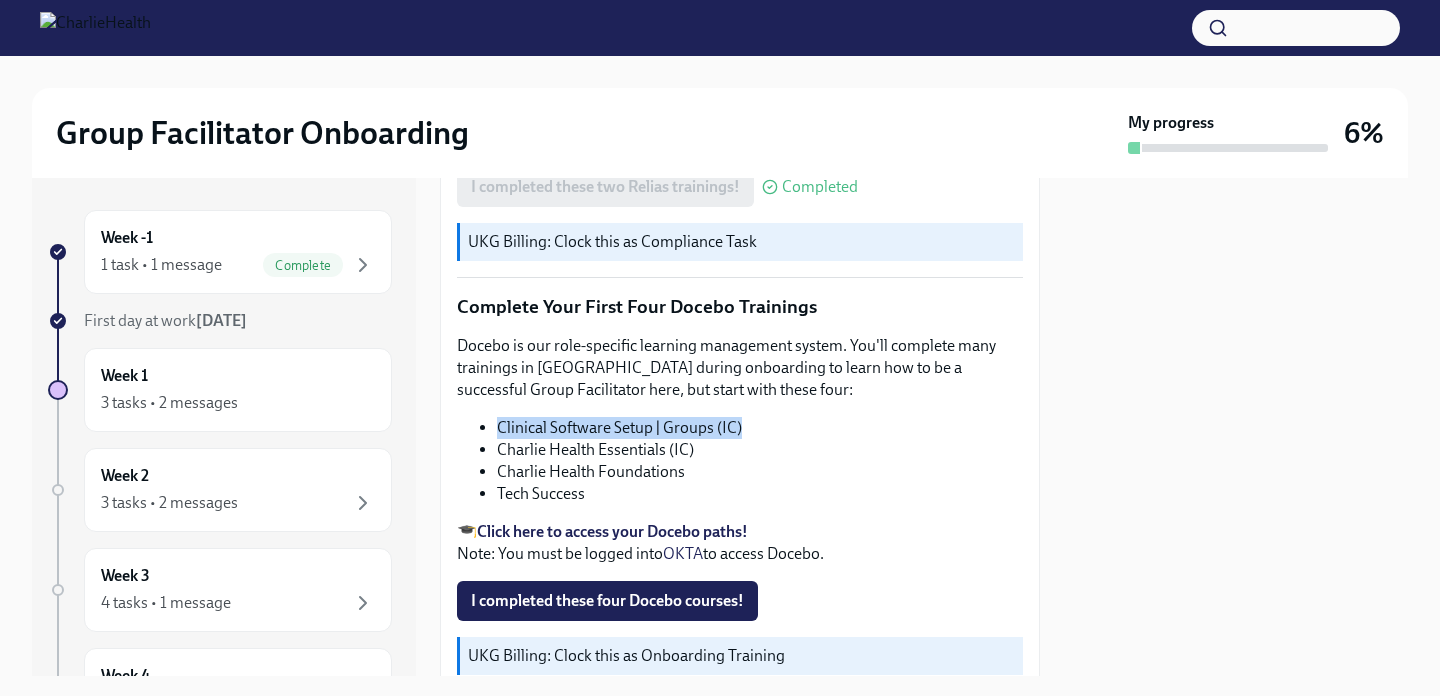 scroll, scrollTop: 2522, scrollLeft: 0, axis: vertical 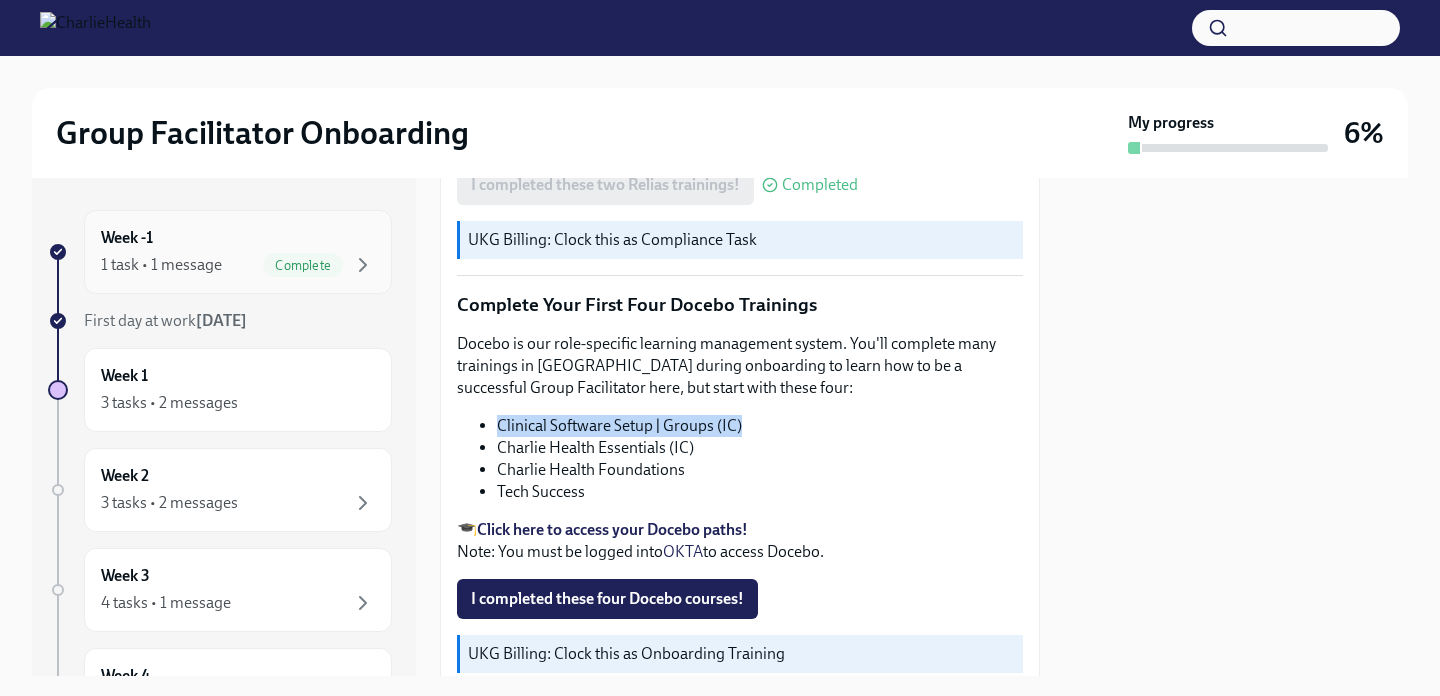 click on "Complete" at bounding box center [303, 265] 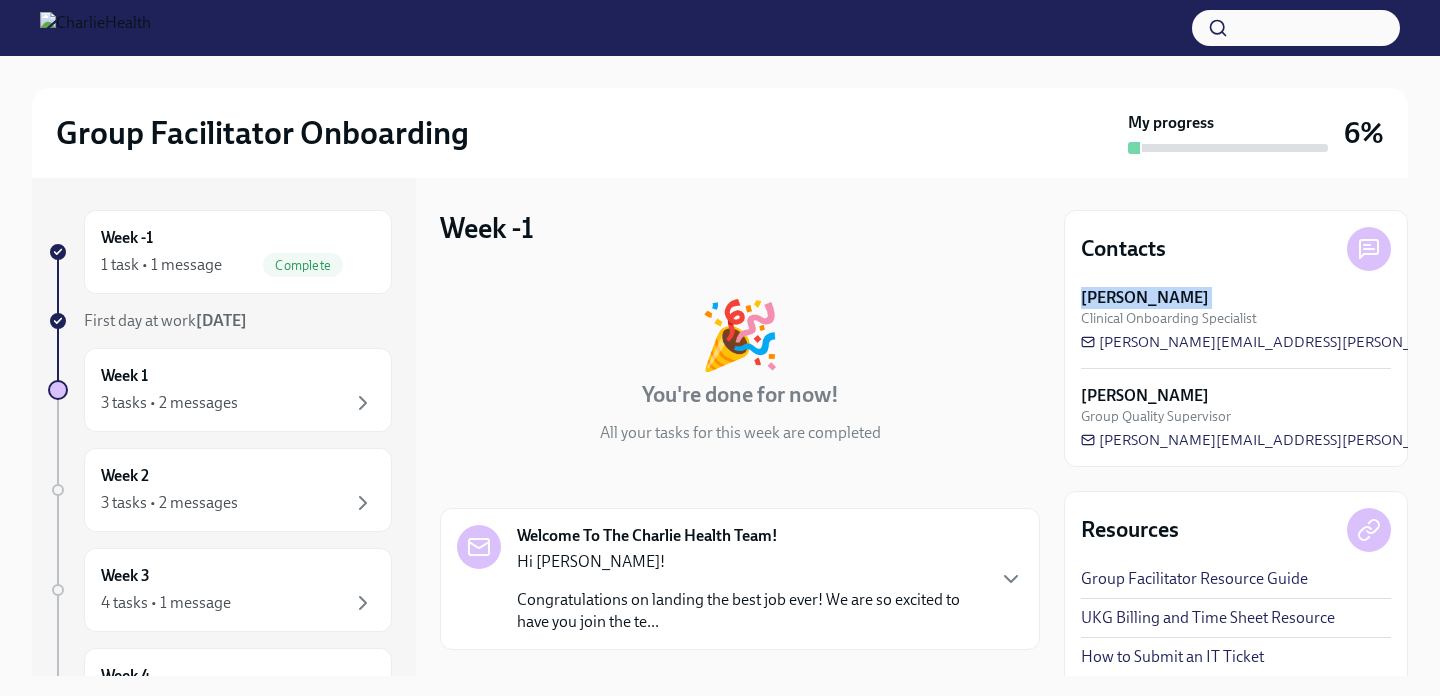 drag, startPoint x: 1075, startPoint y: 293, endPoint x: 1198, endPoint y: 289, distance: 123.065025 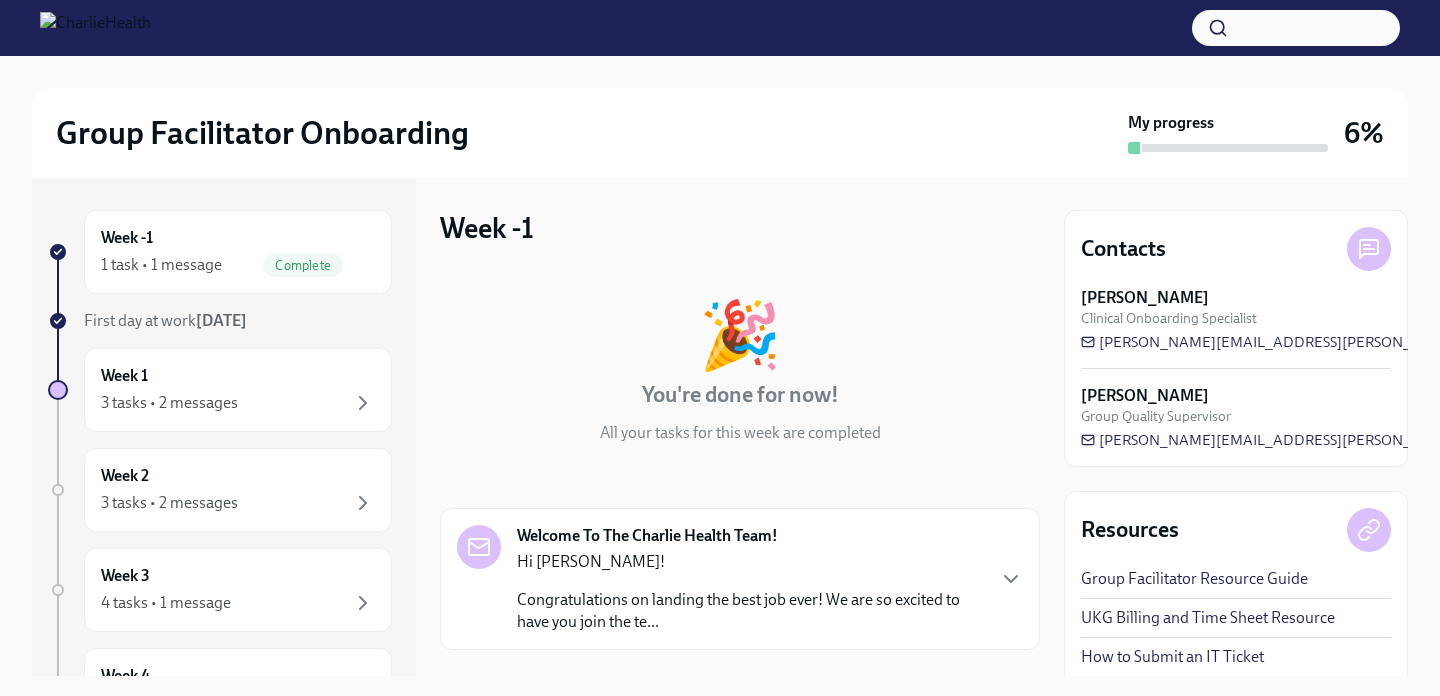 click on "🎉 You're done for now! All your tasks for this week are completed" at bounding box center (740, 373) 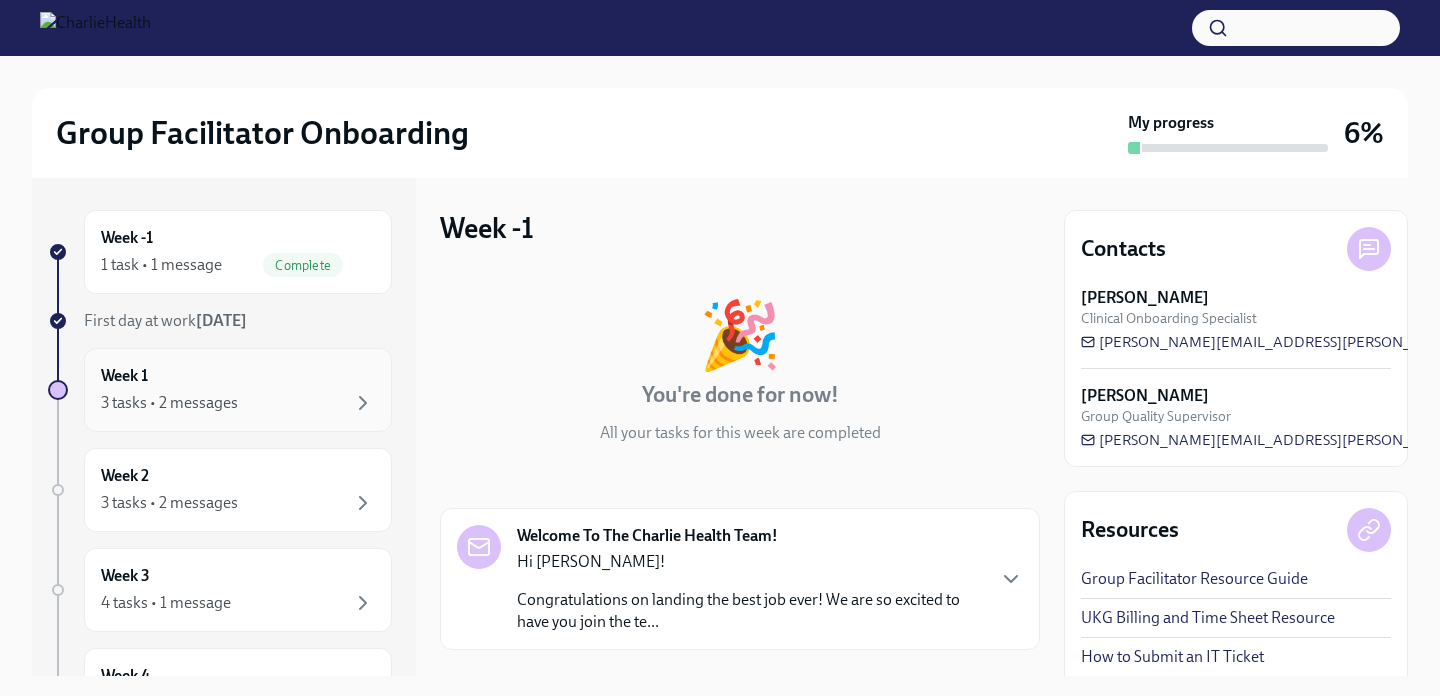 click on "Week 1 3 tasks • 2 messages" at bounding box center [238, 390] 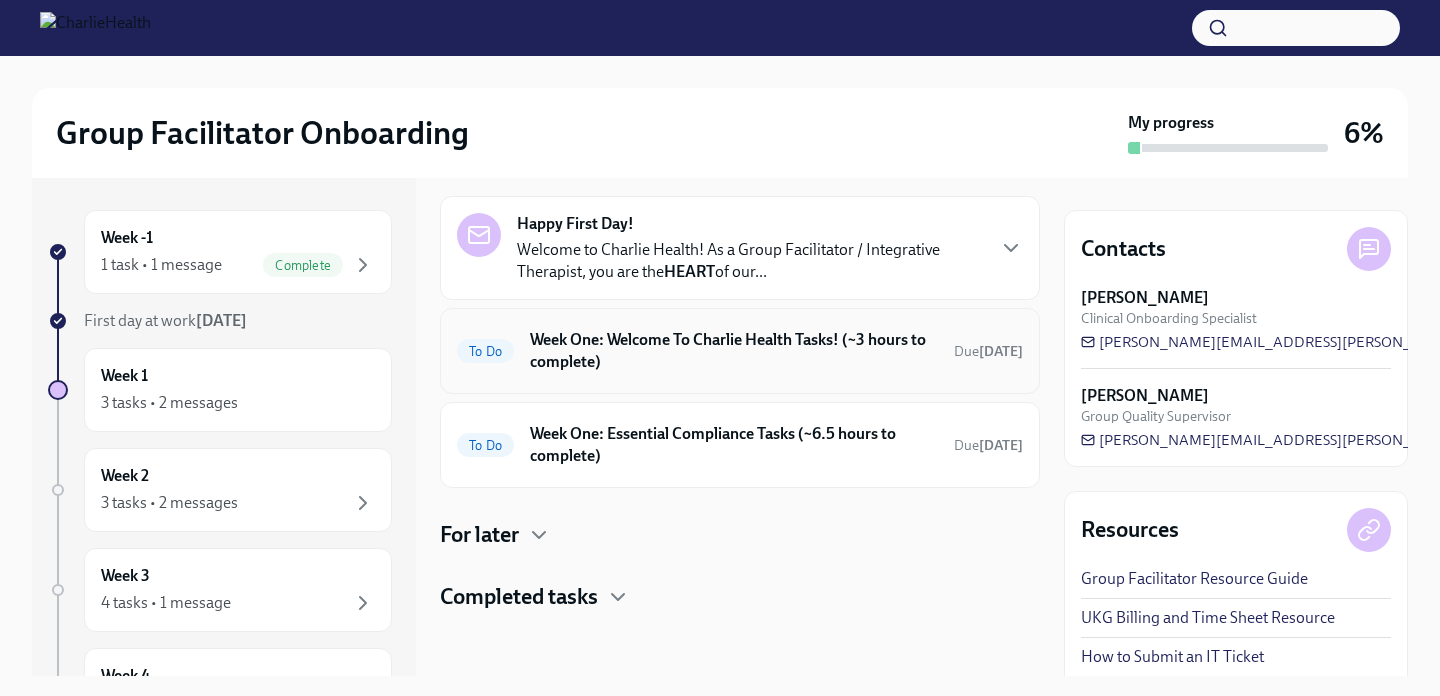 scroll, scrollTop: 0, scrollLeft: 0, axis: both 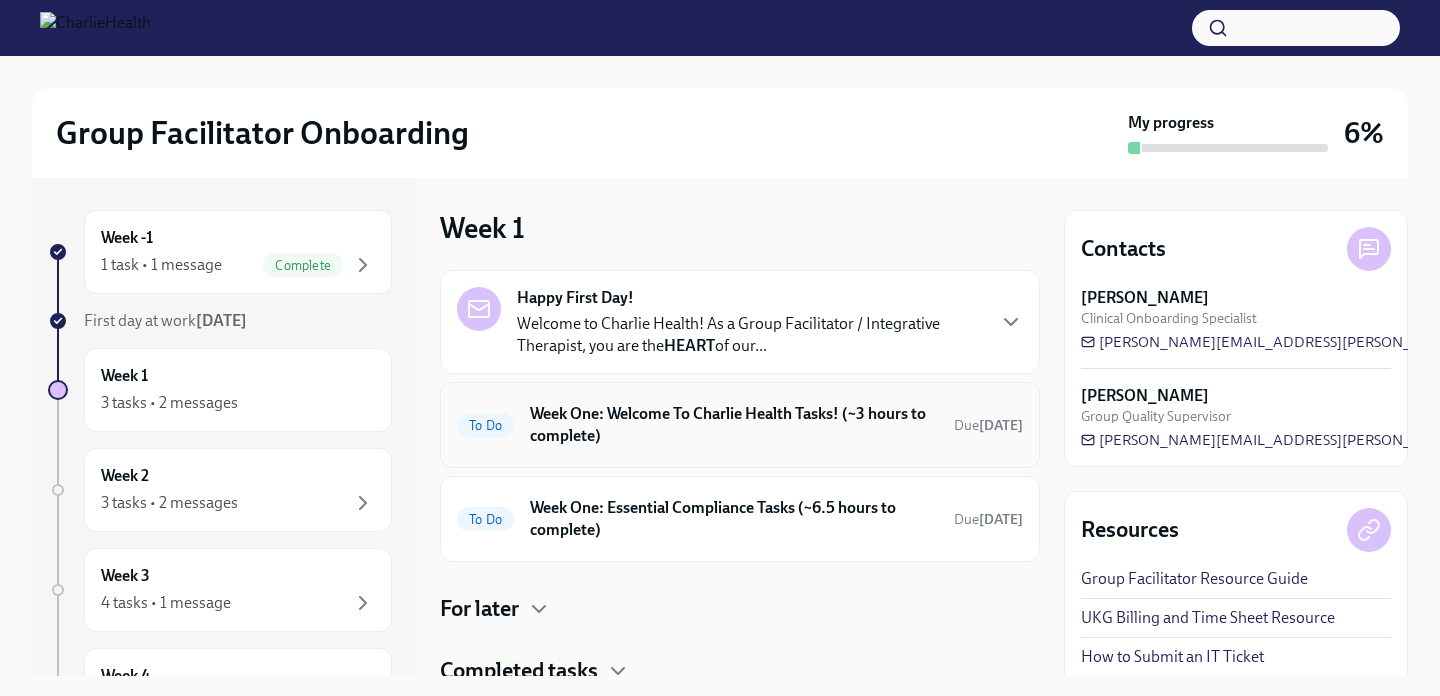 click on "Week One: Welcome To Charlie Health Tasks! (~3 hours to complete)" at bounding box center [734, 425] 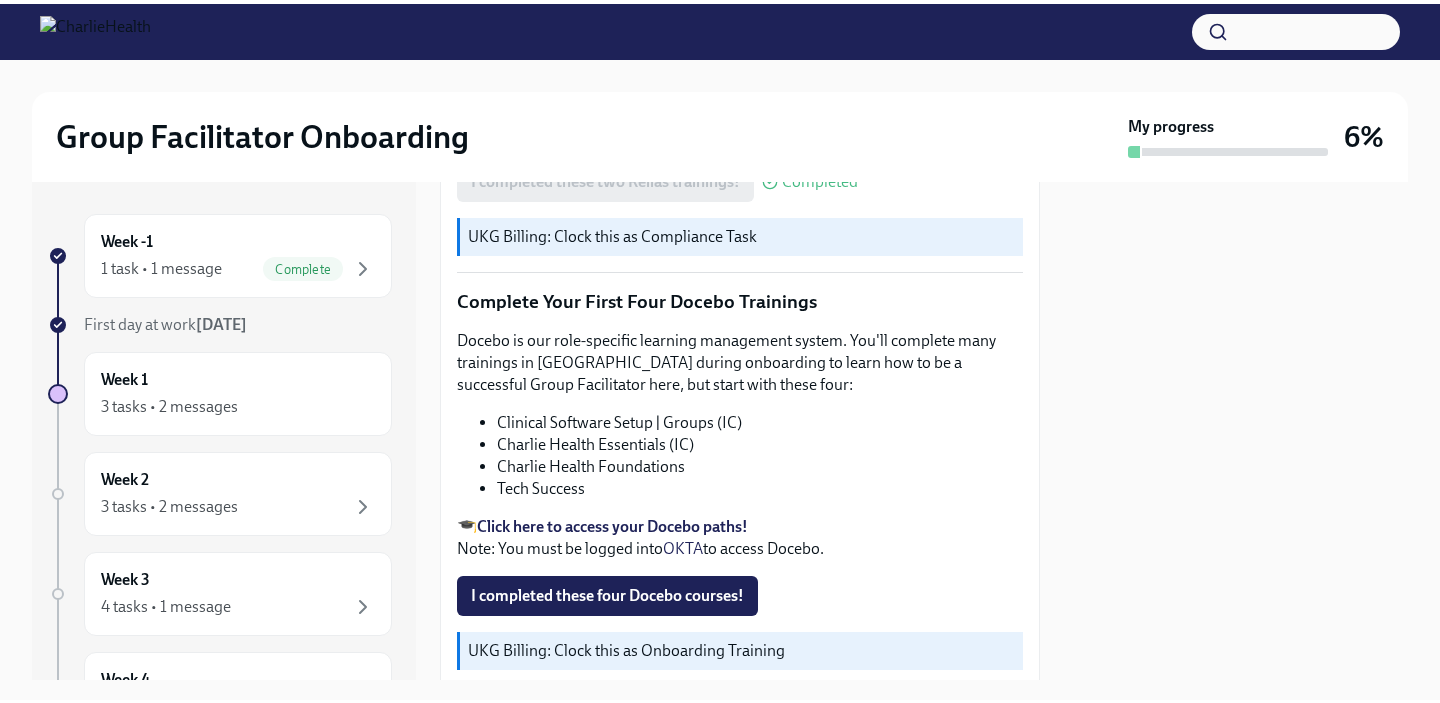 scroll, scrollTop: 2523, scrollLeft: 0, axis: vertical 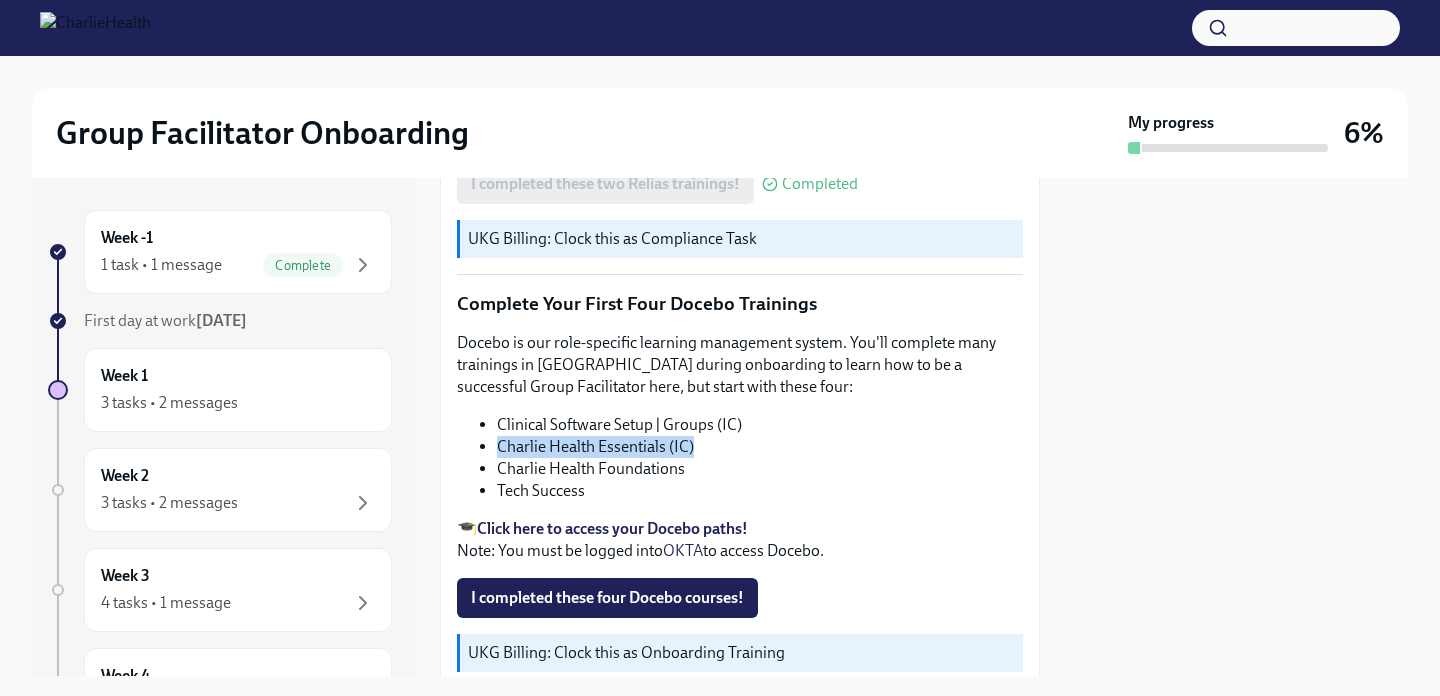 drag, startPoint x: 498, startPoint y: 425, endPoint x: 711, endPoint y: 428, distance: 213.02112 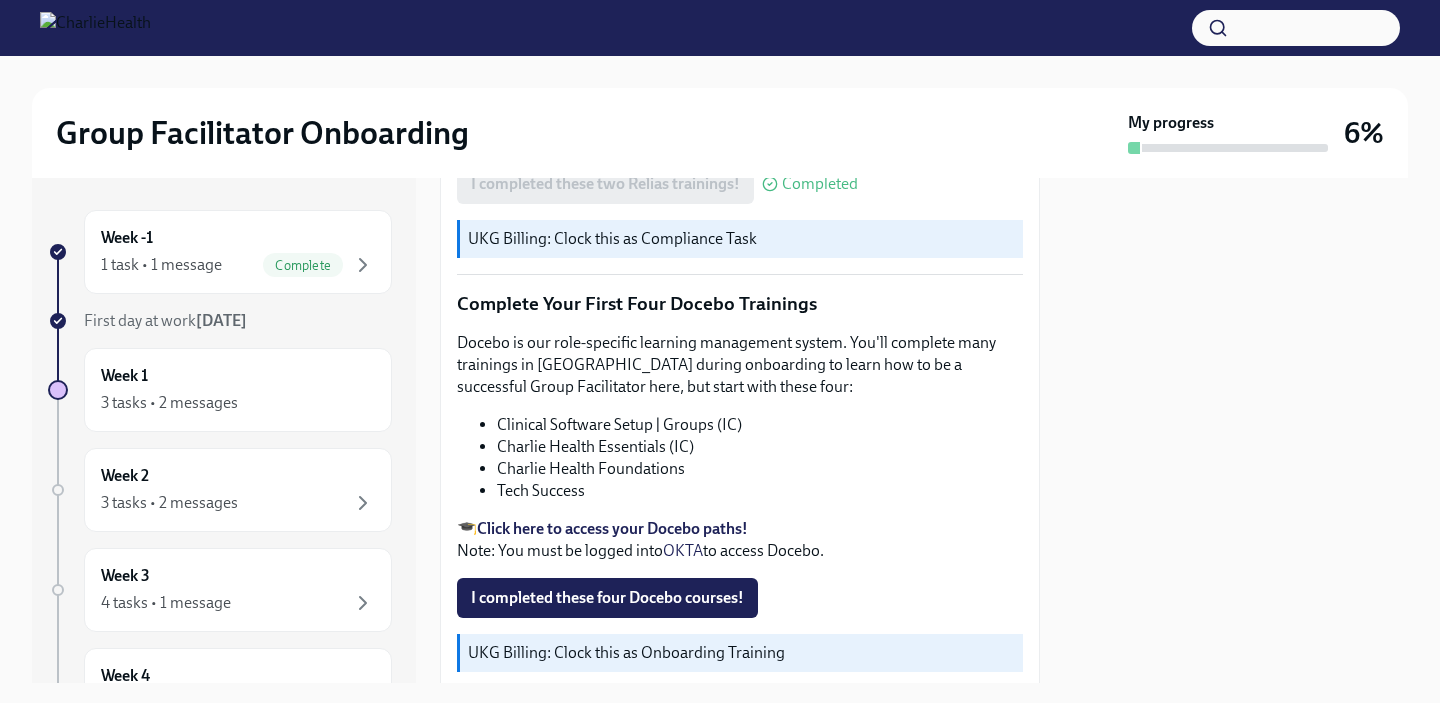 click on "Charlie Health Foundations" at bounding box center (760, 469) 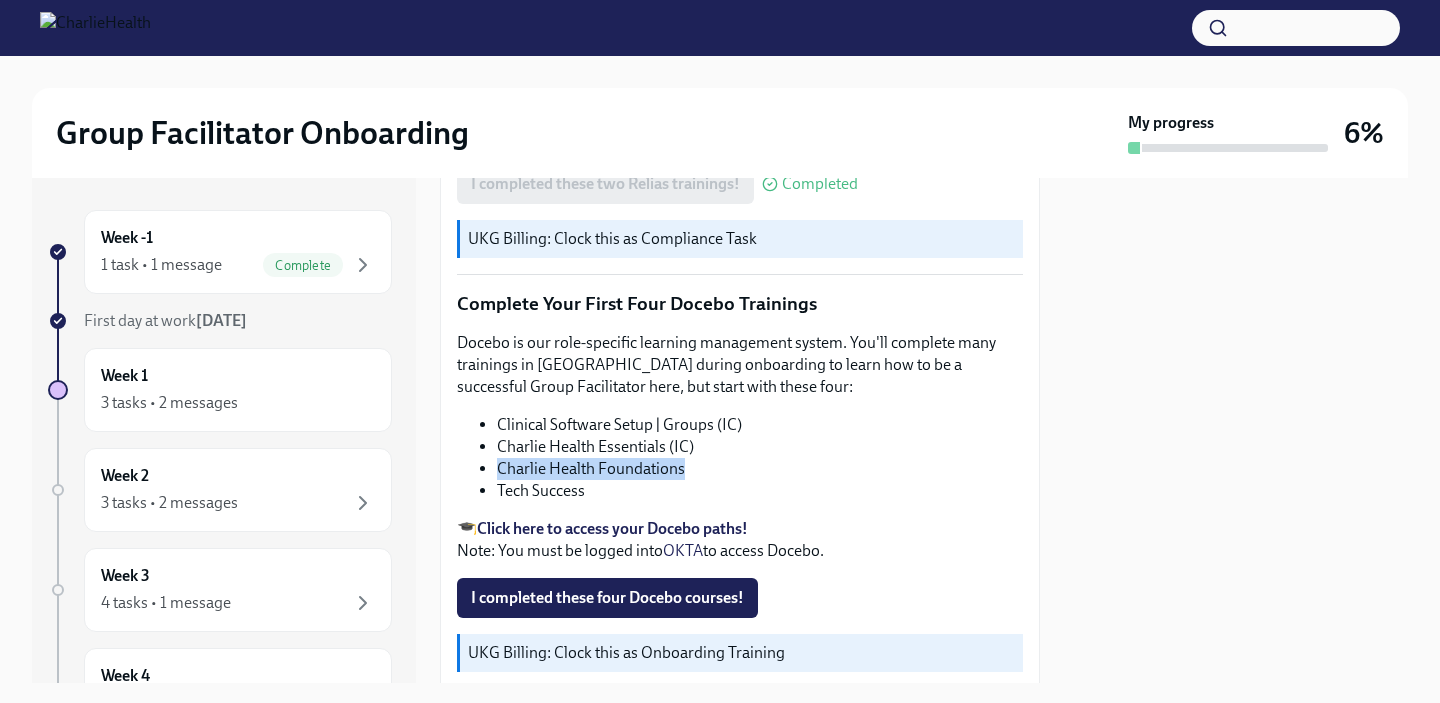 drag, startPoint x: 496, startPoint y: 446, endPoint x: 687, endPoint y: 447, distance: 191.00262 